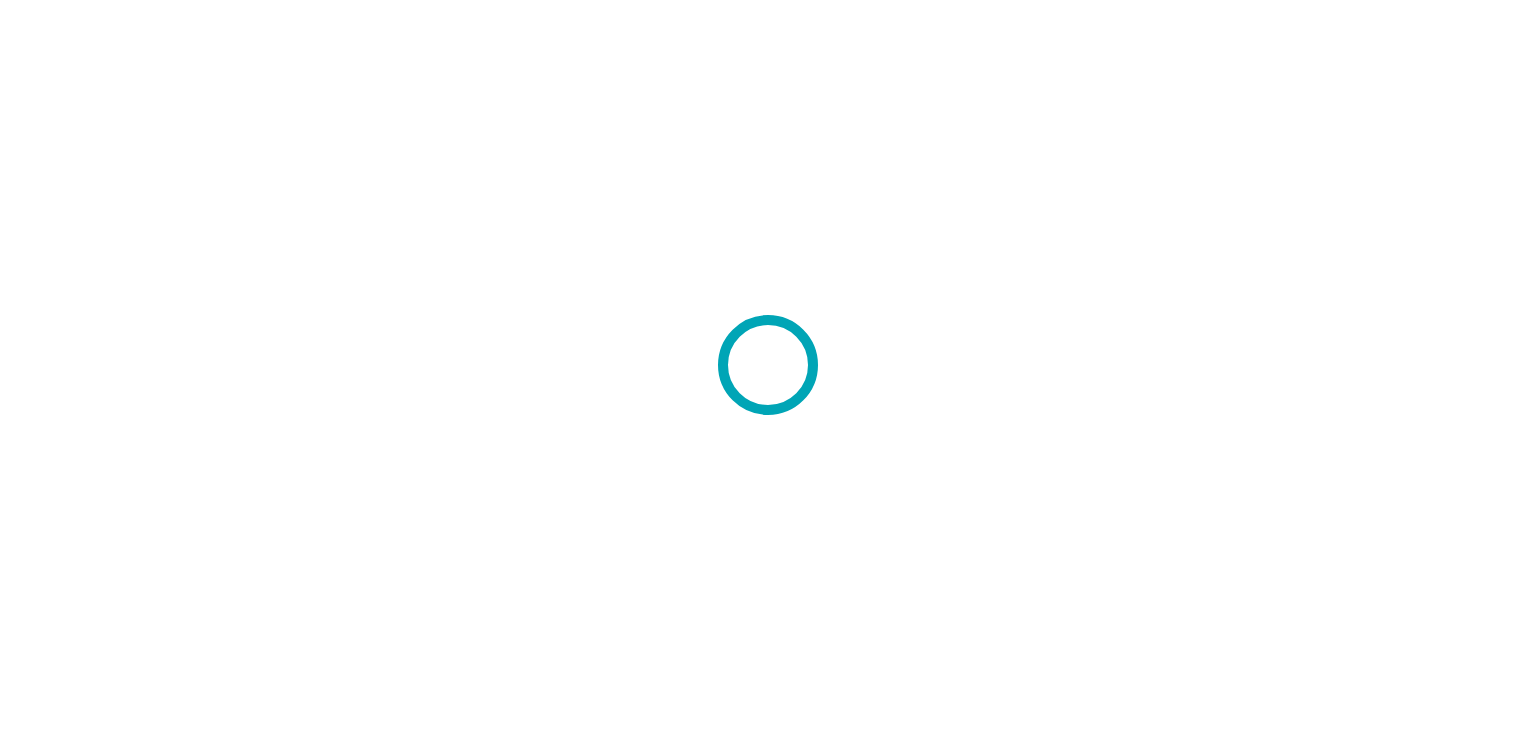 scroll, scrollTop: 0, scrollLeft: 0, axis: both 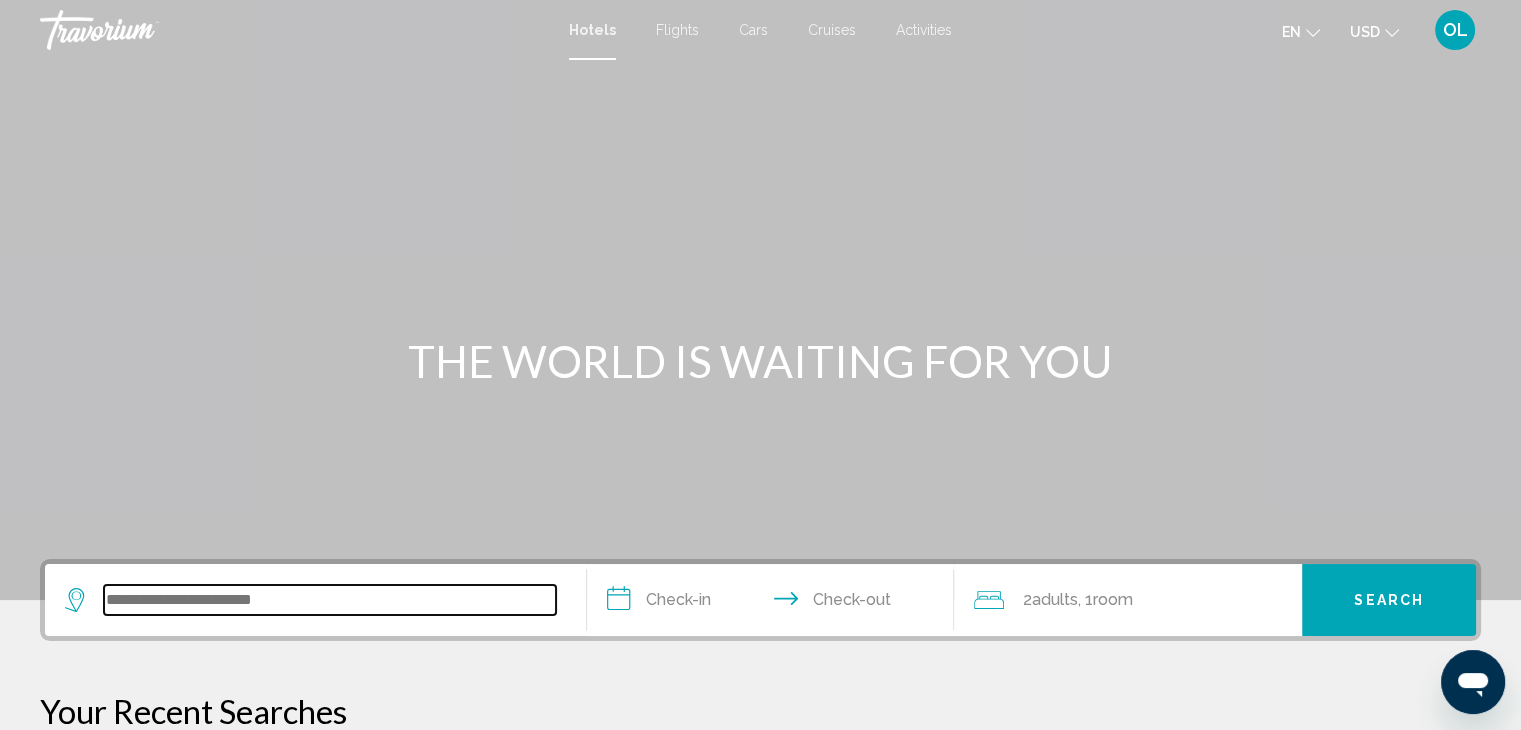 click at bounding box center (330, 600) 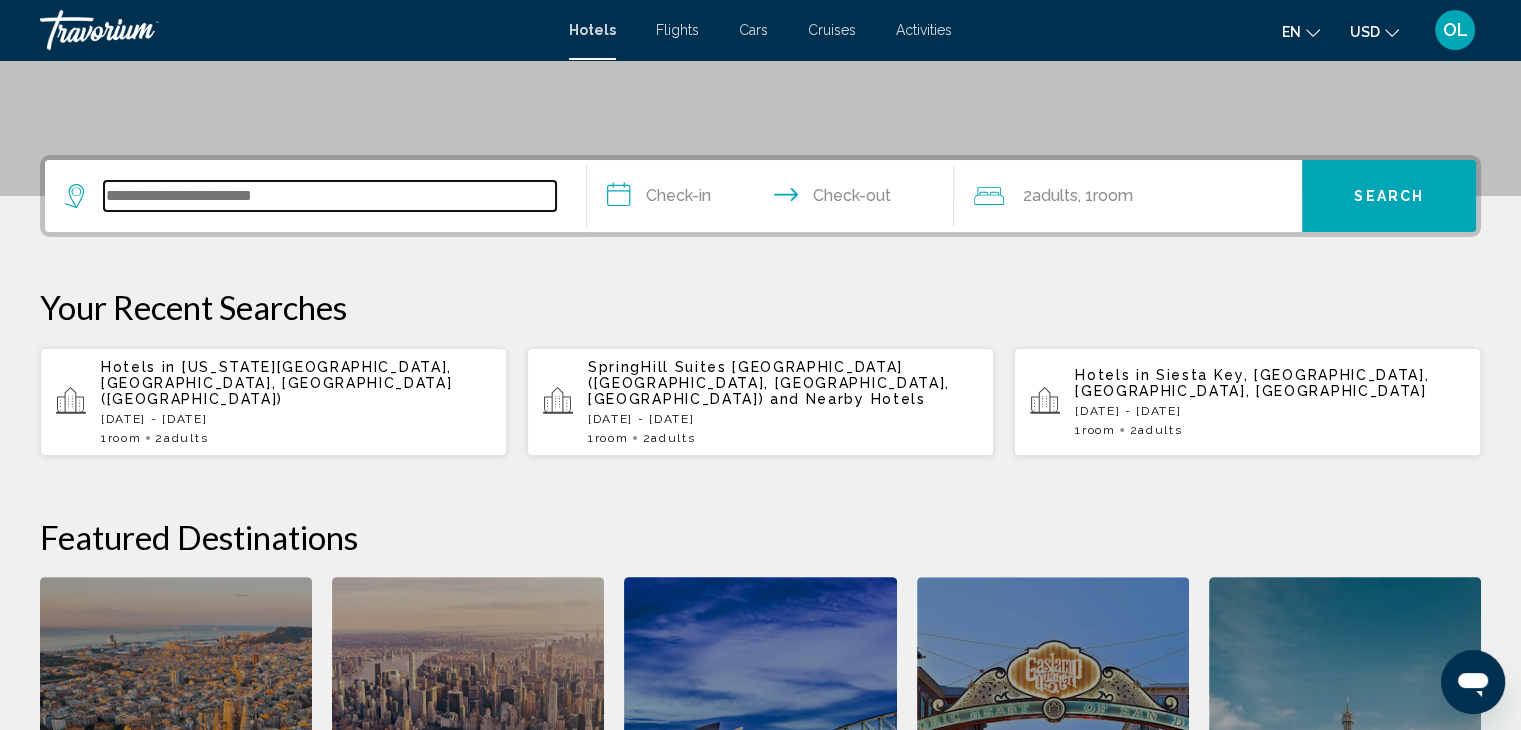 scroll, scrollTop: 493, scrollLeft: 0, axis: vertical 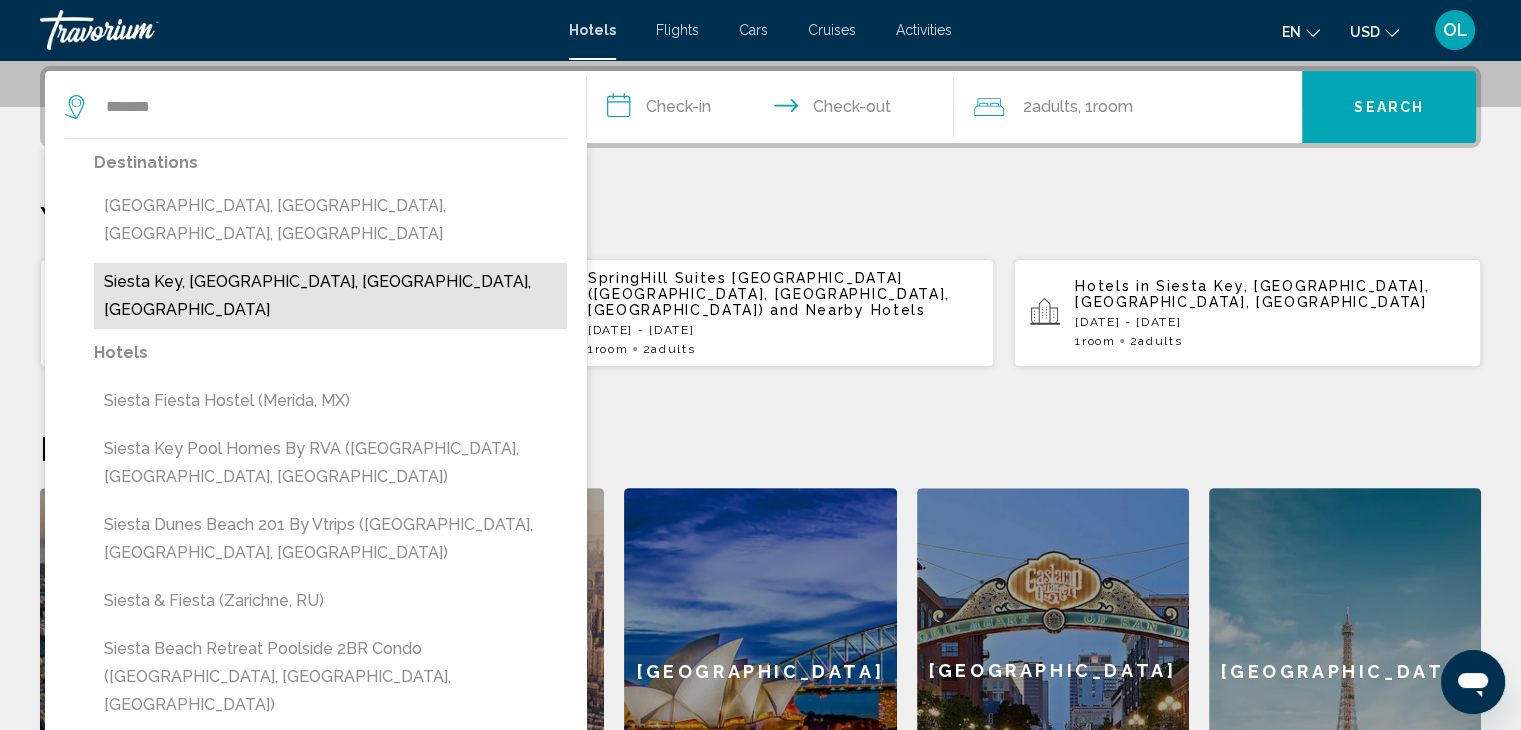 click on "Siesta Key, [GEOGRAPHIC_DATA], [GEOGRAPHIC_DATA], [GEOGRAPHIC_DATA]" at bounding box center [330, 296] 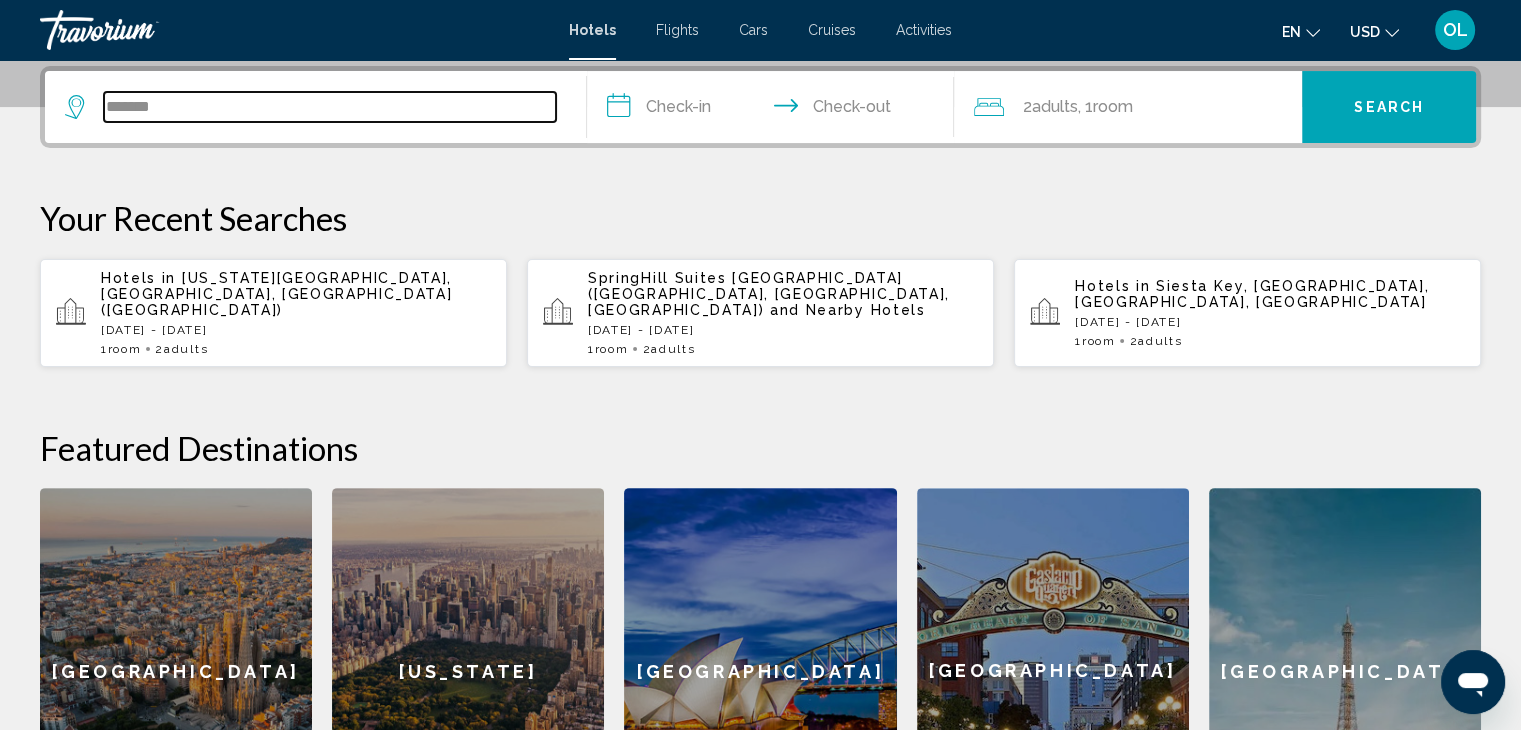 type on "**********" 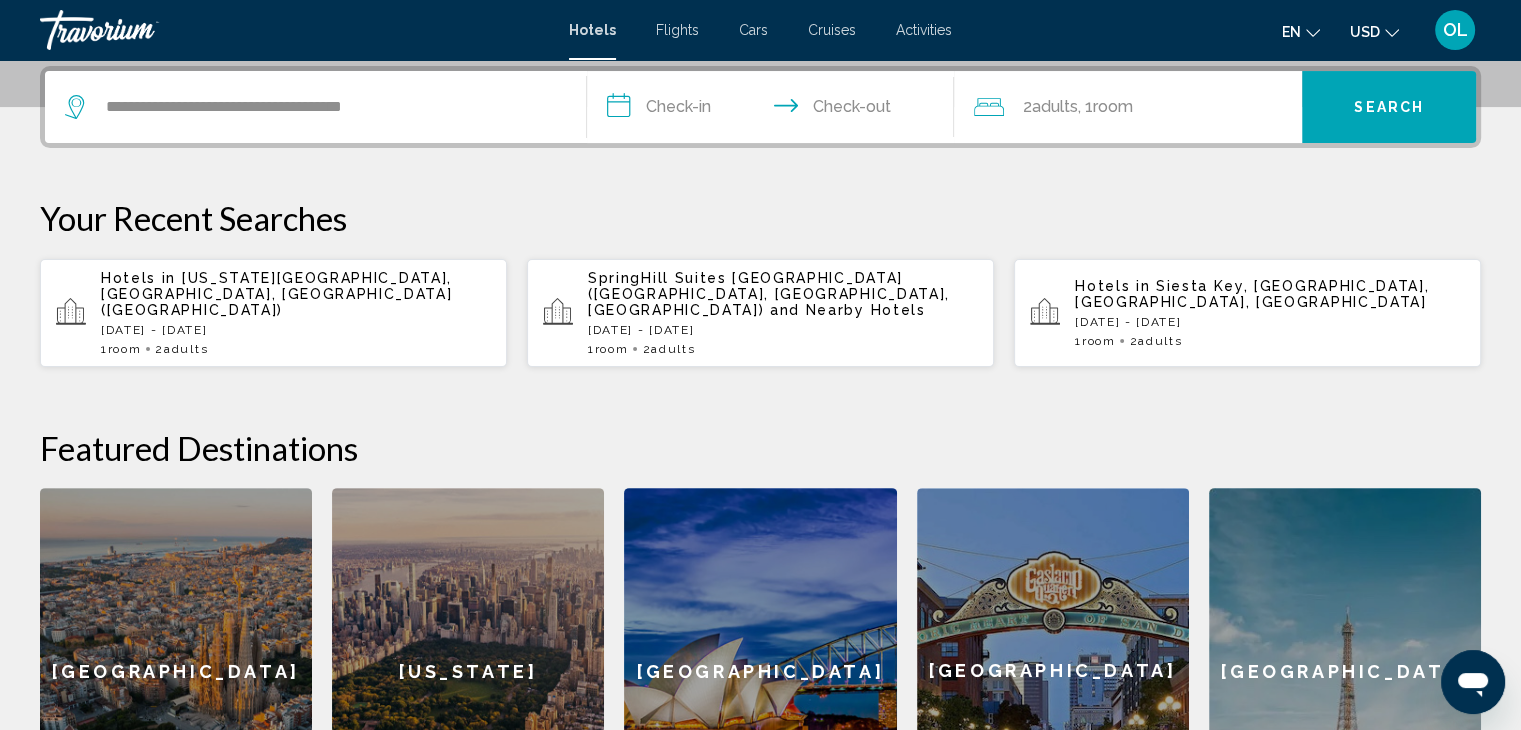 click on "**********" at bounding box center [775, 110] 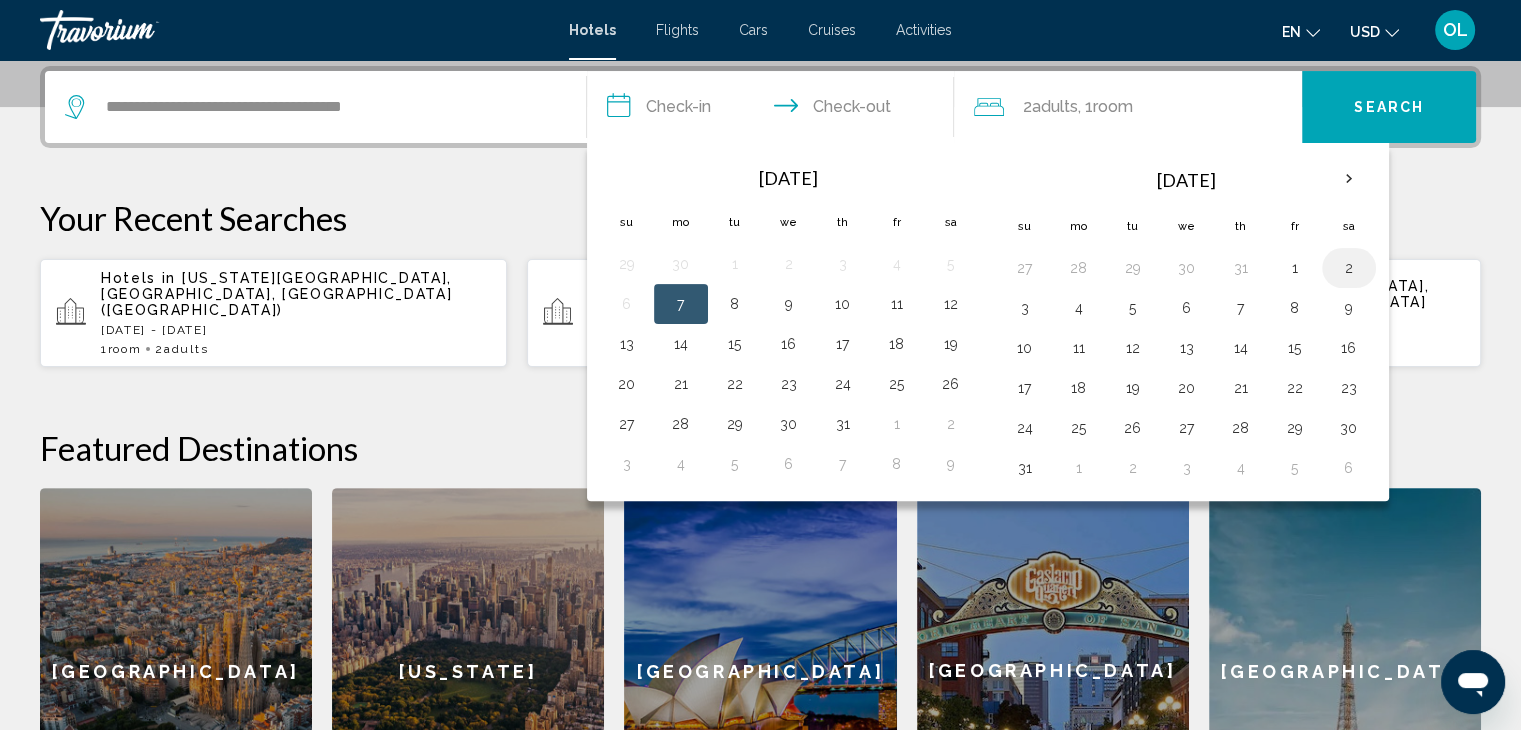 click on "2" at bounding box center [1349, 268] 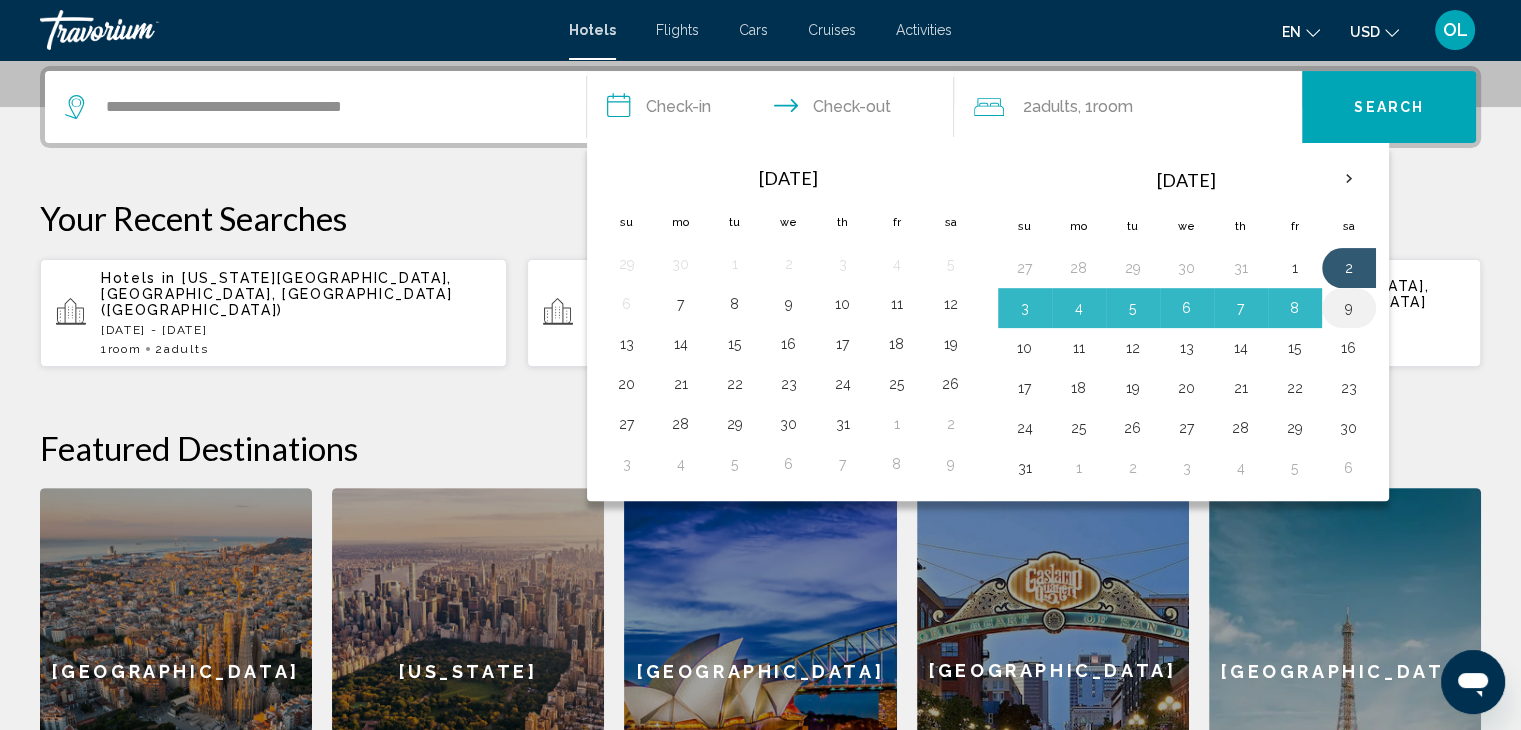click on "9" at bounding box center [1349, 308] 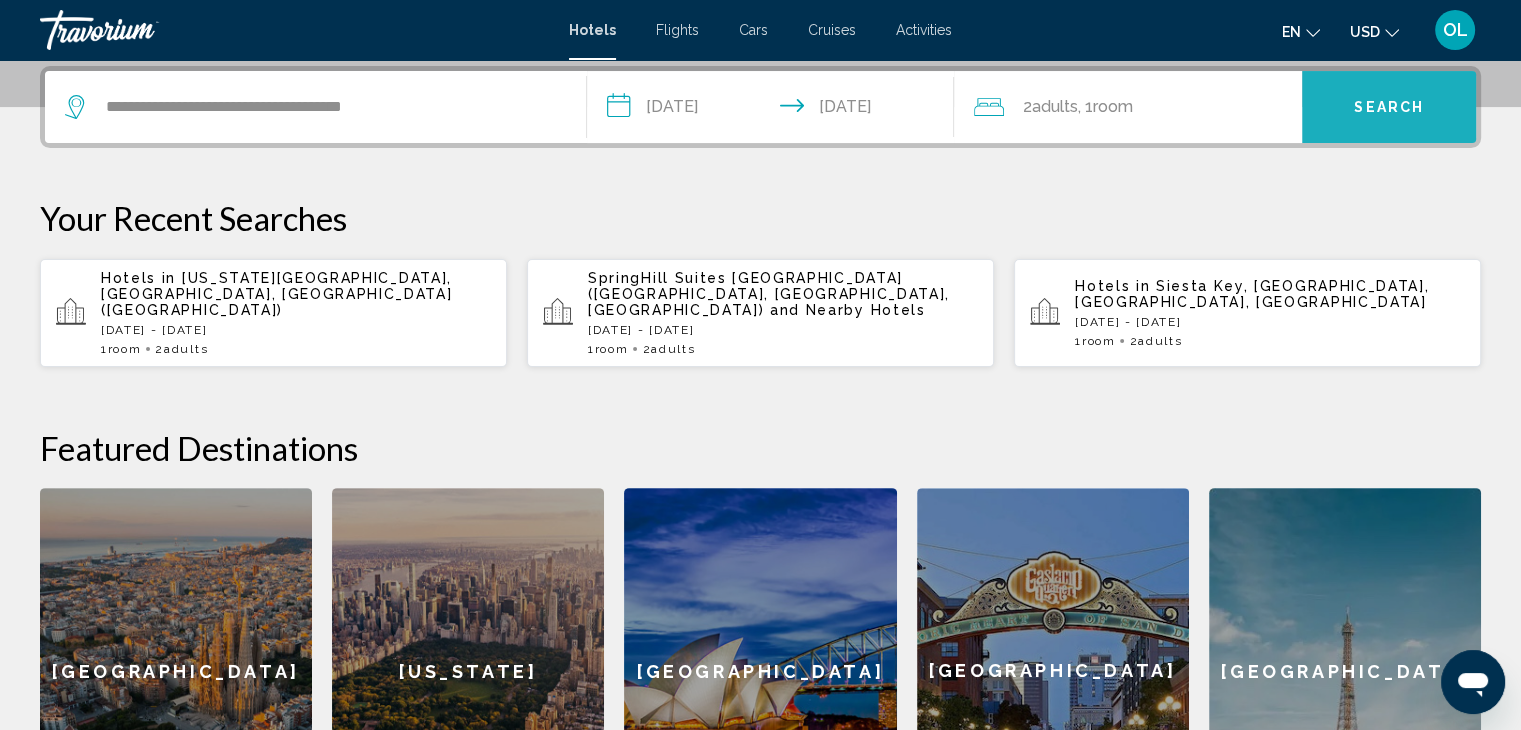 click on "Search" at bounding box center (1389, 108) 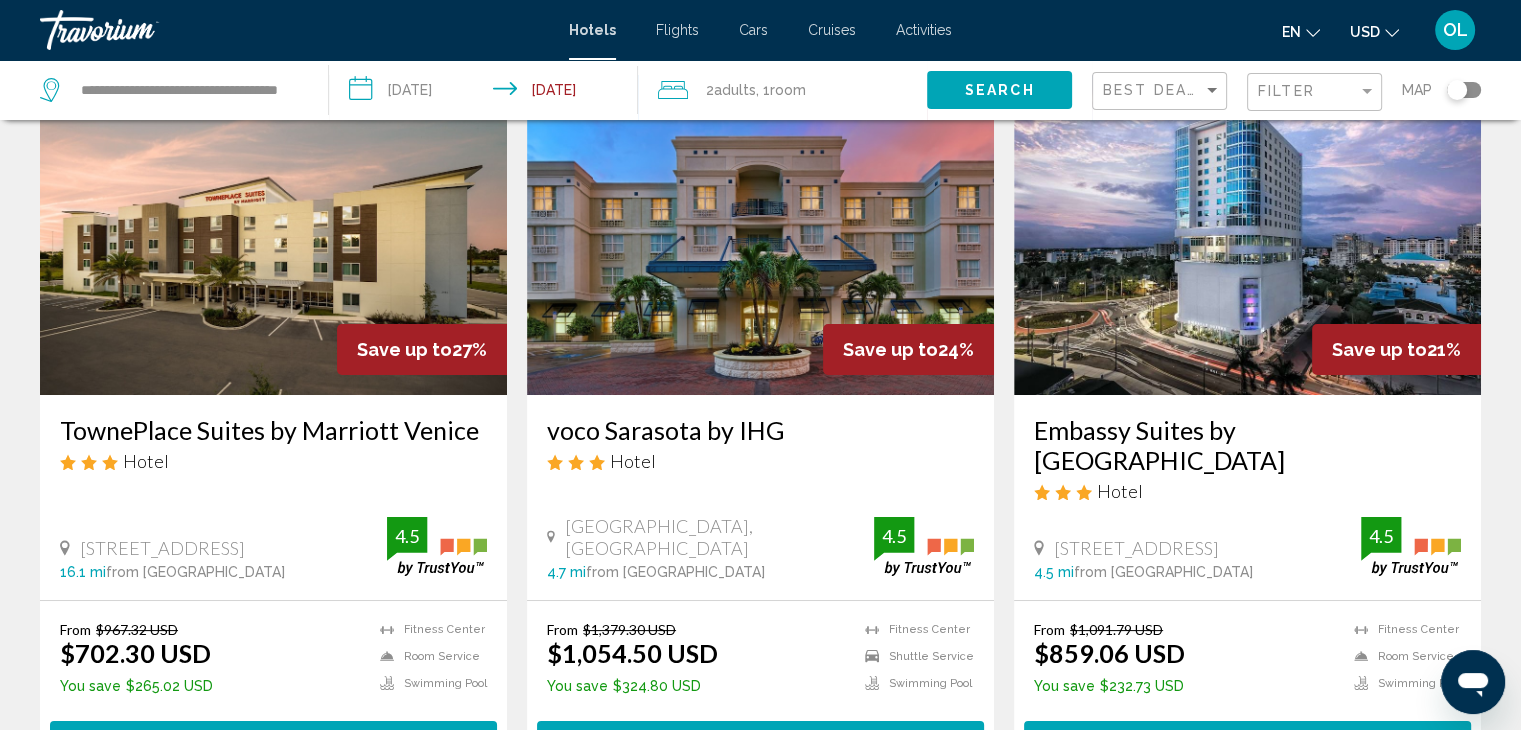 scroll, scrollTop: 100, scrollLeft: 0, axis: vertical 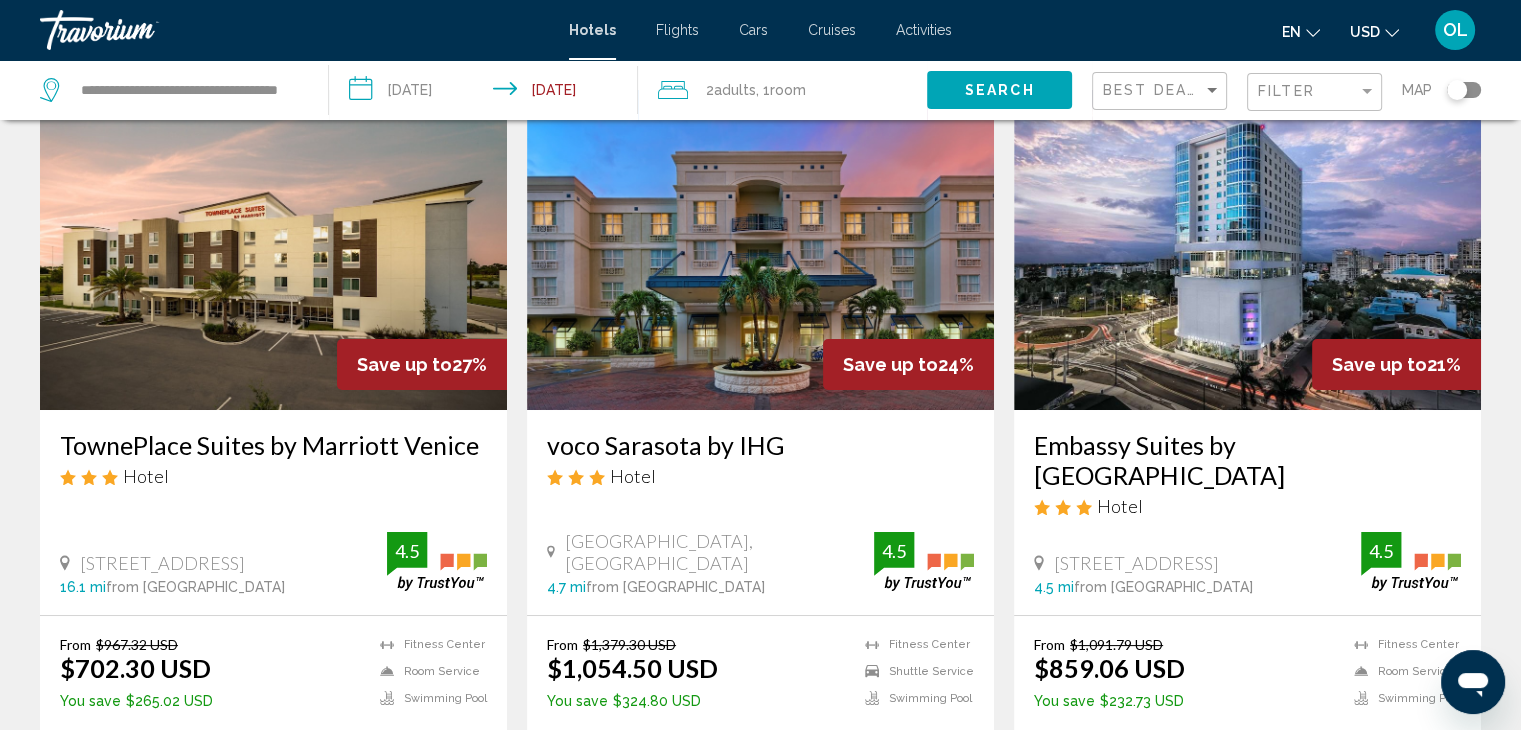 click 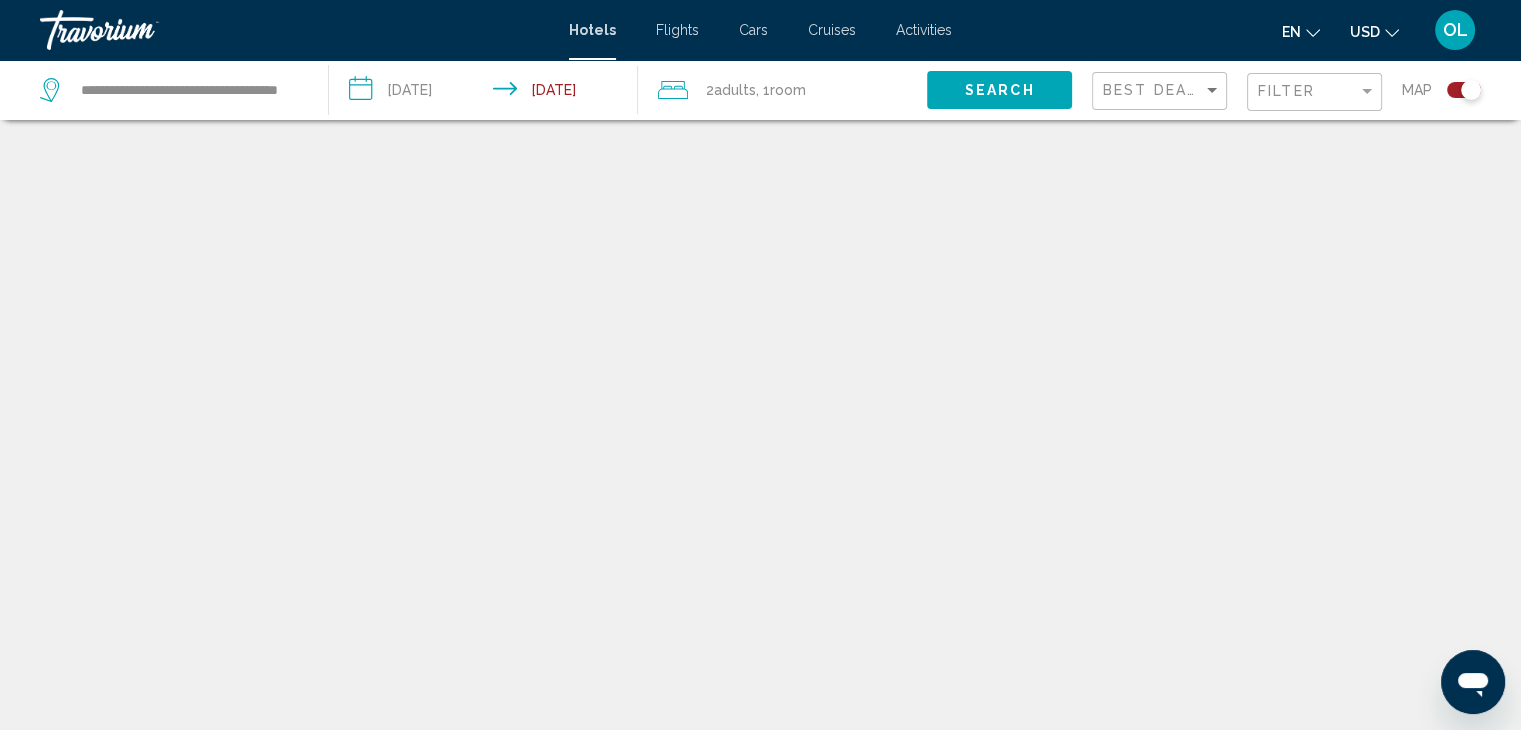 scroll, scrollTop: 120, scrollLeft: 0, axis: vertical 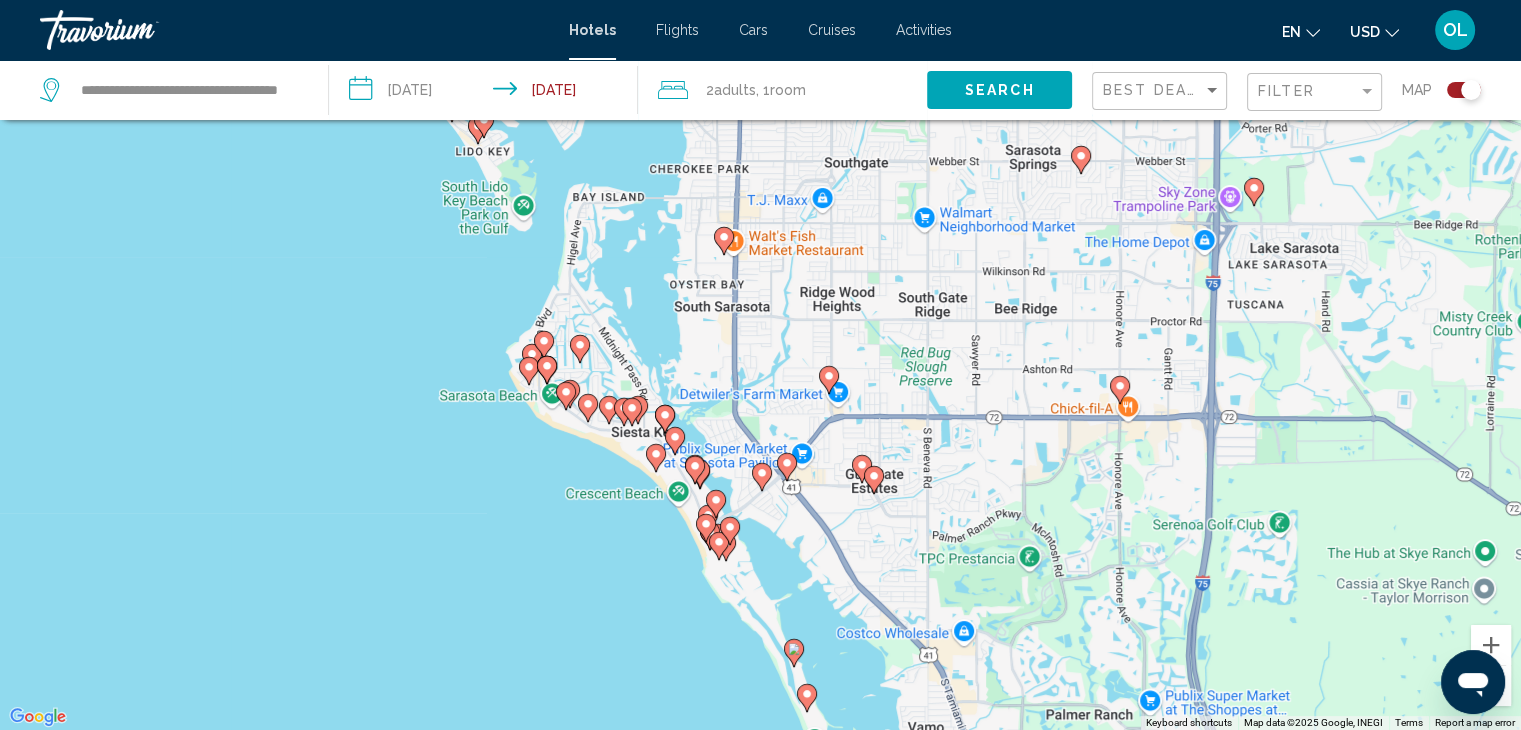 drag, startPoint x: 612, startPoint y: 181, endPoint x: 577, endPoint y: 429, distance: 250.45758 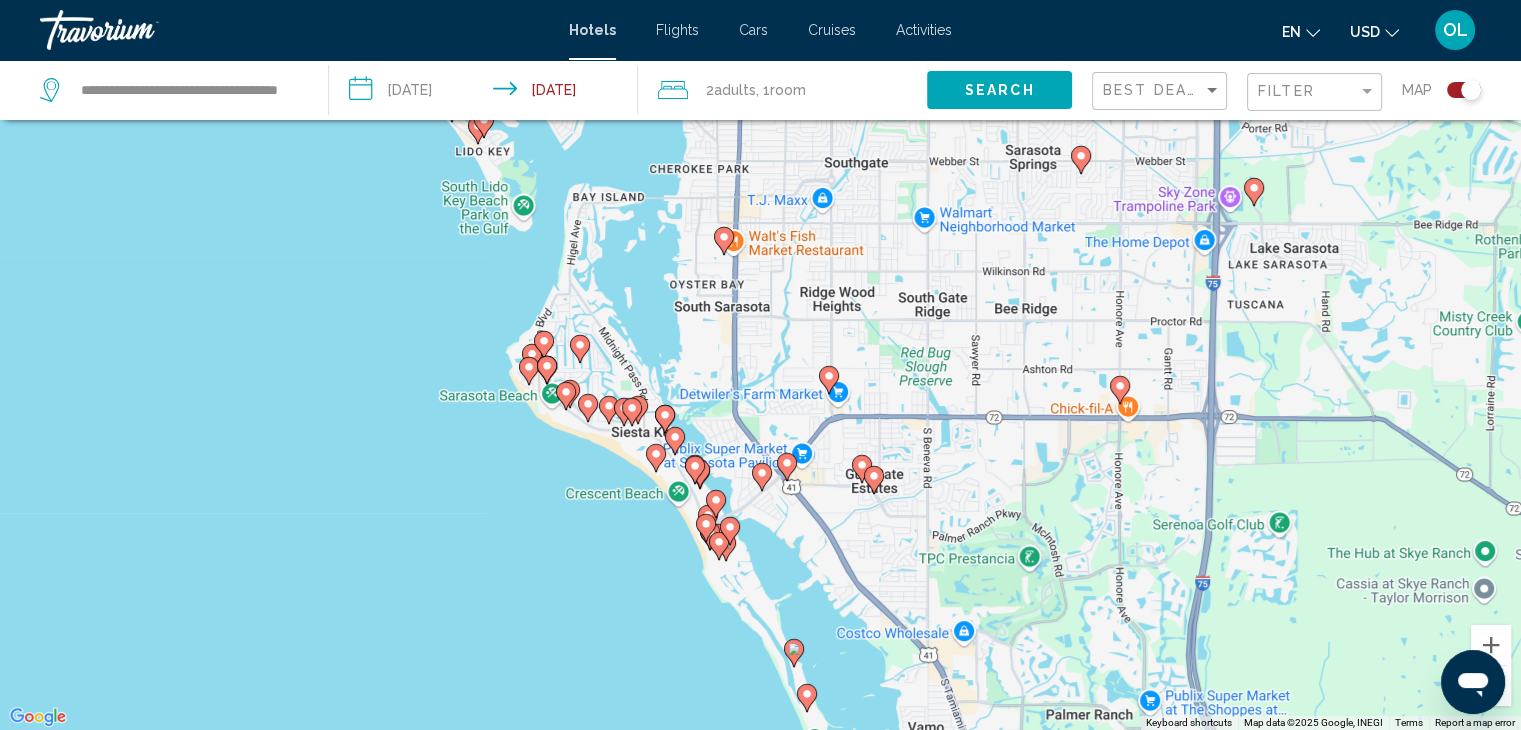 click on "To navigate, press the arrow keys. To activate drag with keyboard, press Alt + Enter. Once in keyboard drag state, use the arrow keys to move the marker. To complete the drag, press the Enter key. To cancel, press Escape." at bounding box center [760, 365] 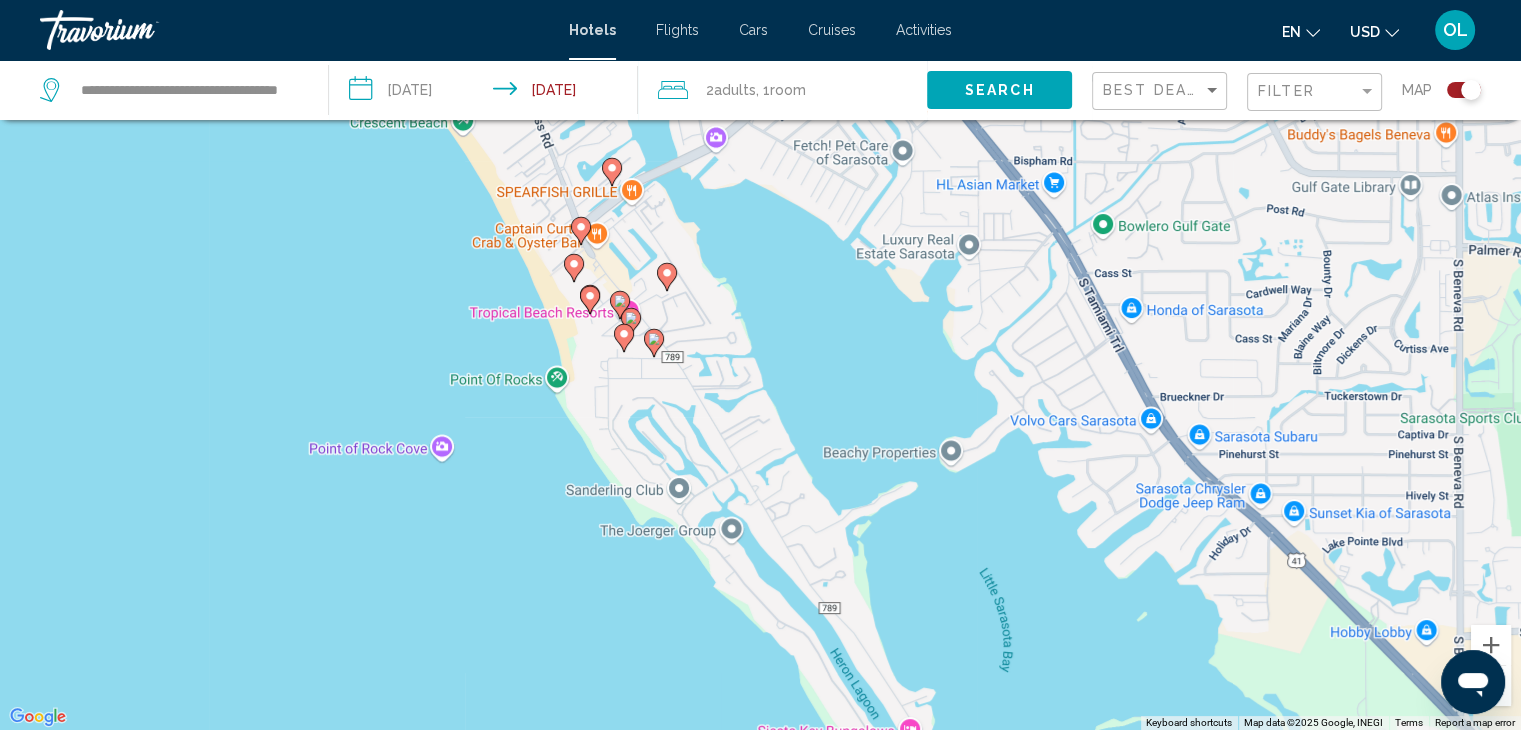 drag, startPoint x: 747, startPoint y: 479, endPoint x: 730, endPoint y: -11, distance: 490.2948 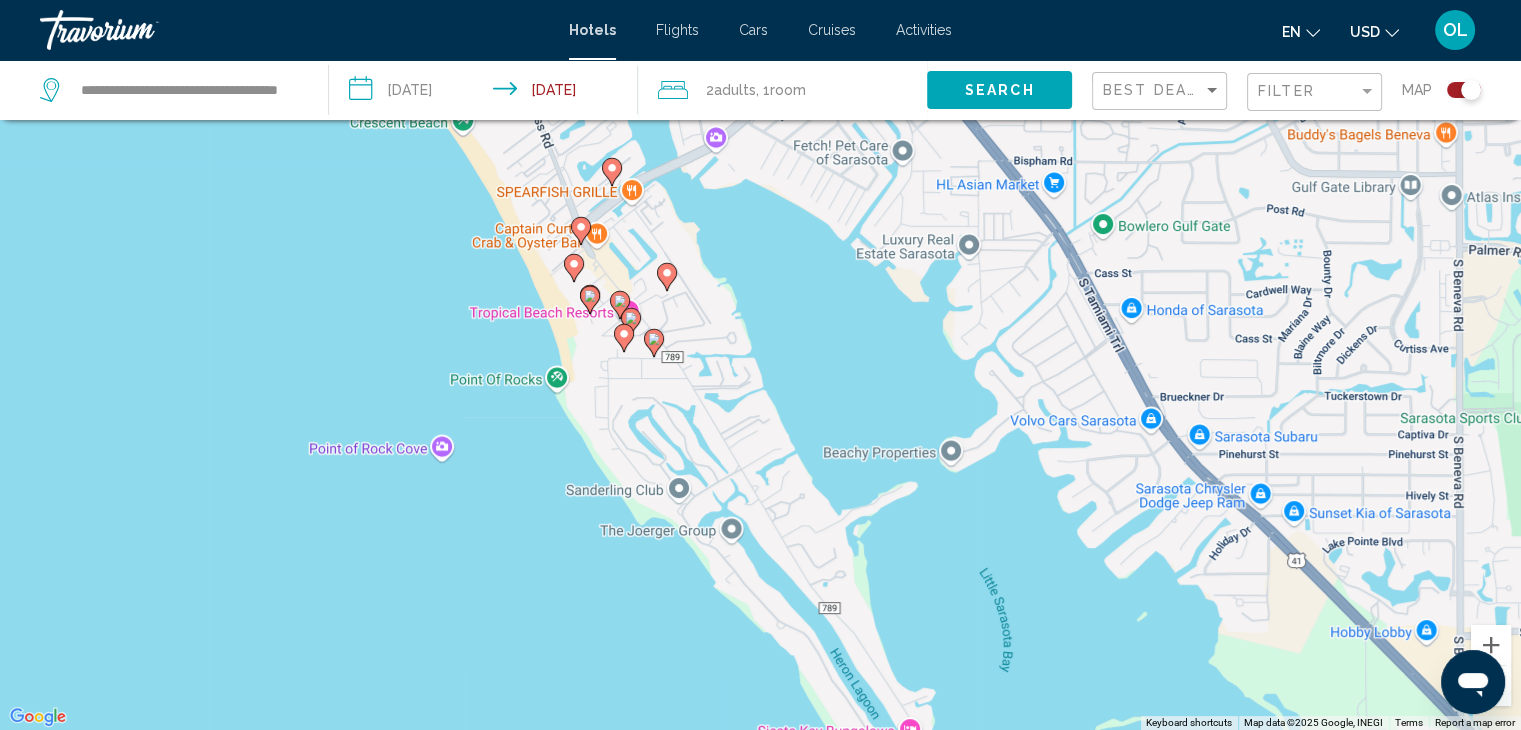 click on "**********" at bounding box center [760, 245] 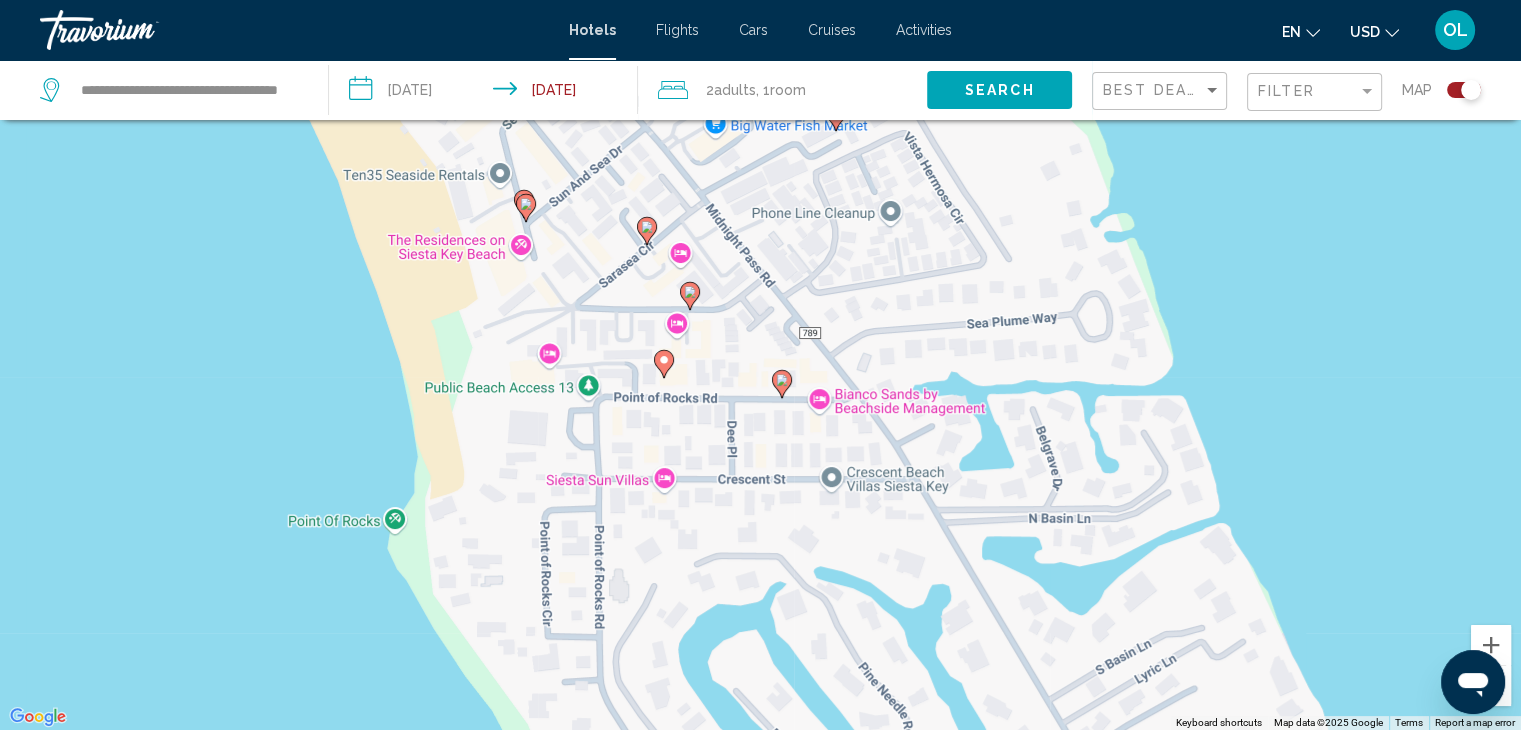 click 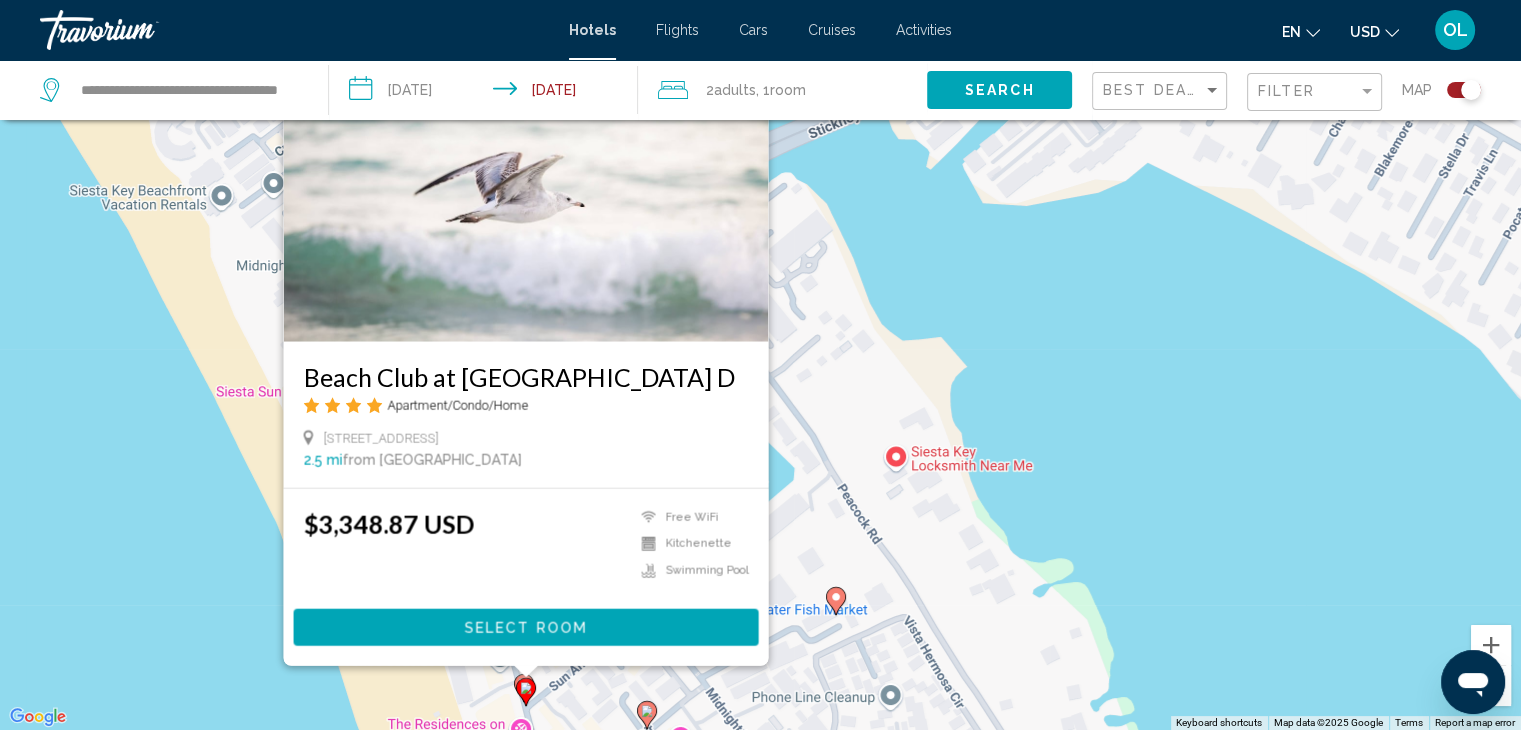click on "To navigate, press the arrow keys. To activate drag with keyboard, press Alt + Enter. Once in keyboard drag state, use the arrow keys to move the marker. To complete the drag, press the Enter key. To cancel, press Escape.  Beach Club at [GEOGRAPHIC_DATA] D
Apartment/Condo/Home
[STREET_ADDRESS] Key 2.5 mi  from [GEOGRAPHIC_DATA] from hotel $3,348.87 USD
Free WiFi
Kitchenette
Swimming Pool  Select Room" at bounding box center (760, 365) 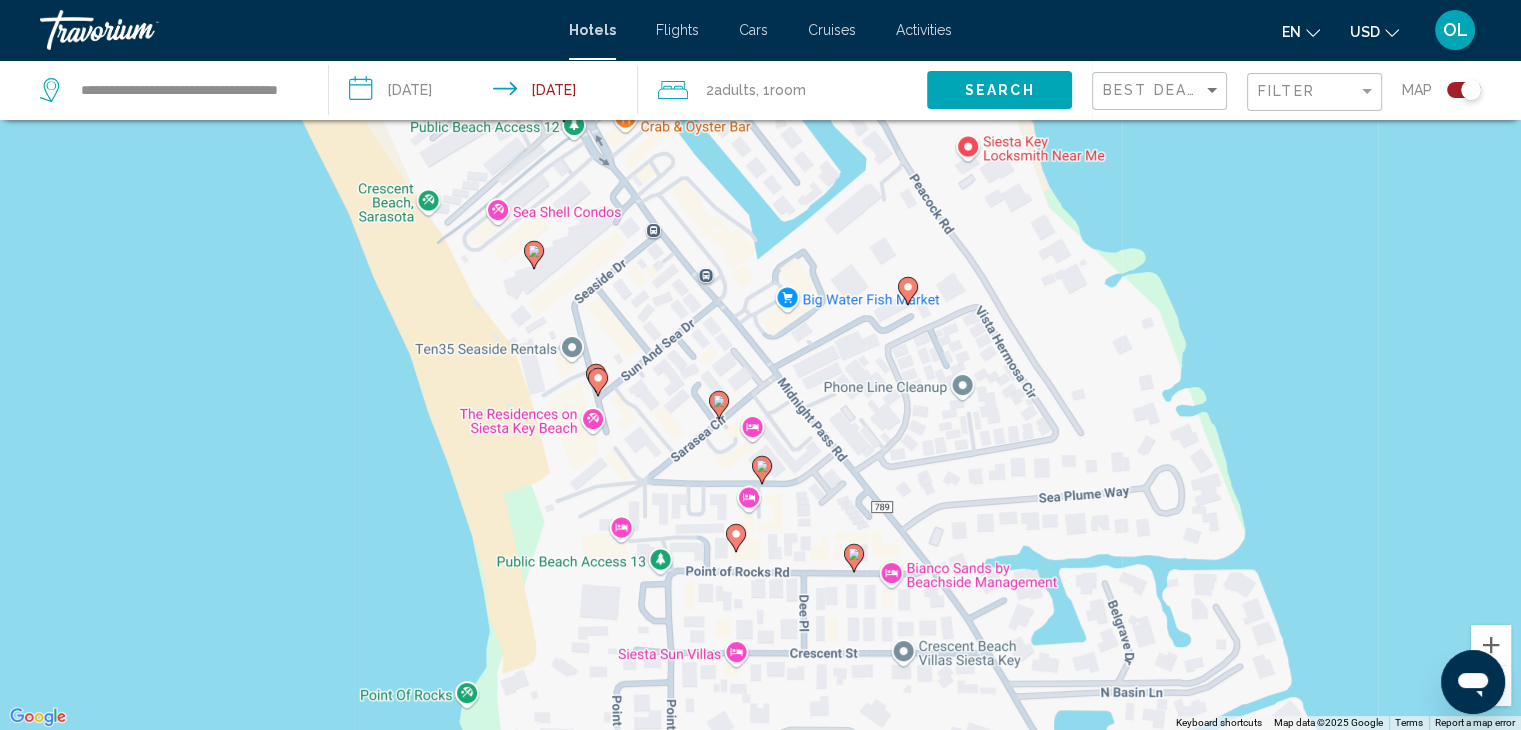 drag, startPoint x: 597, startPoint y: 504, endPoint x: 618, endPoint y: 320, distance: 185.19449 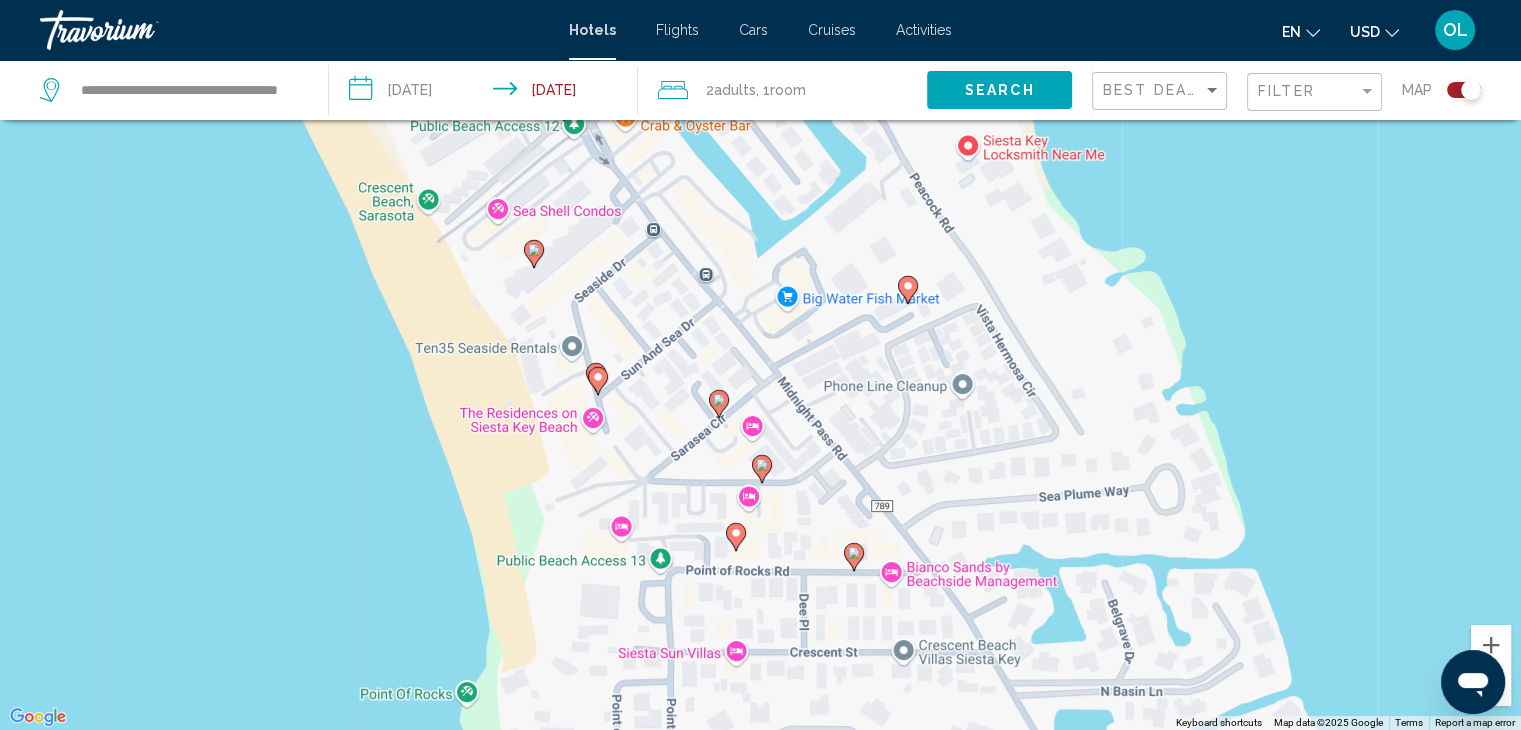 click 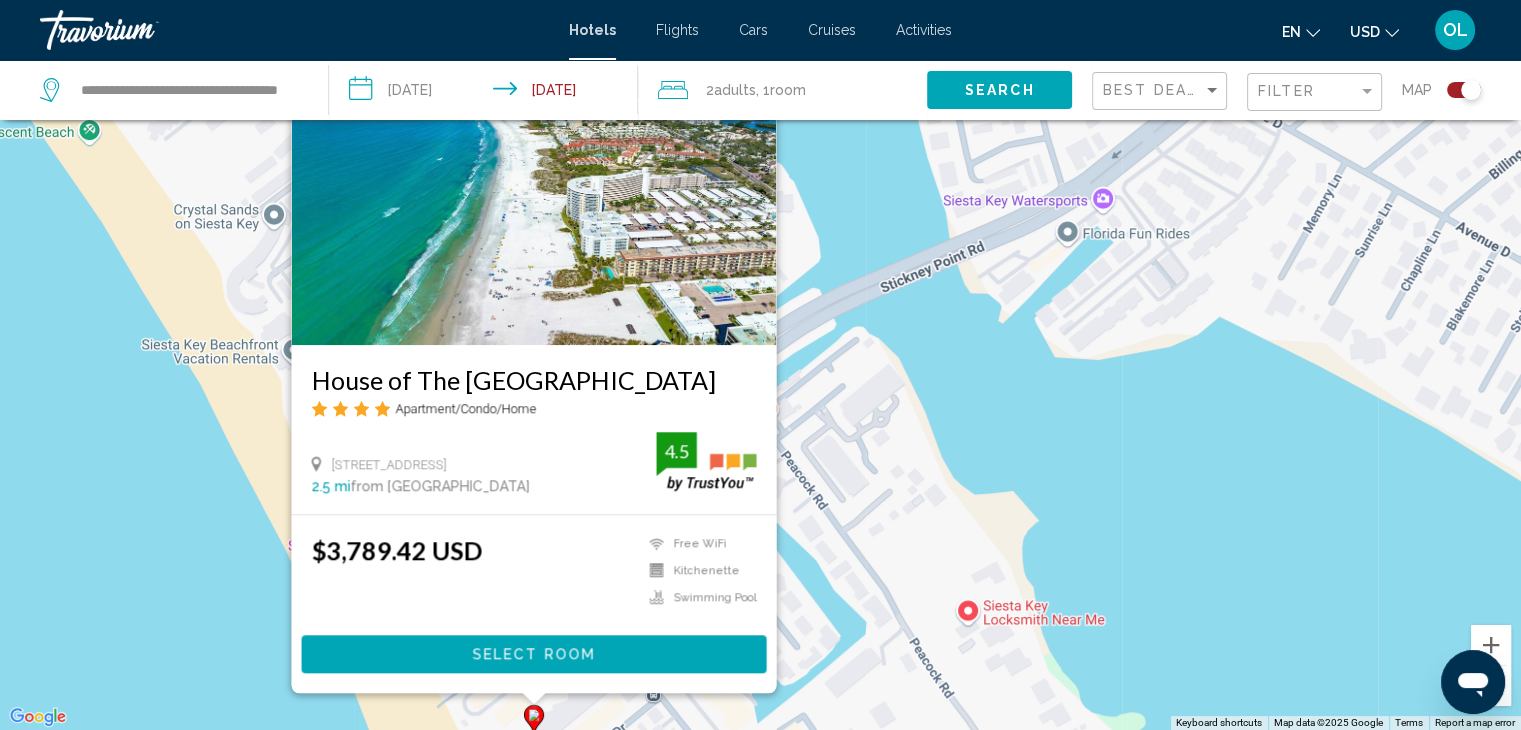 click on "To navigate, press the arrow keys. To activate drag with keyboard, press Alt + Enter. Once in keyboard drag state, use the arrow keys to move the marker. To complete the drag, press the Enter key. To cancel, press Escape.  House of The [GEOGRAPHIC_DATA]
Apartment/Condo/Home
[STREET_ADDRESS] Key 2.5 mi  from [GEOGRAPHIC_DATA] from hotel 4.5 $3,789.42 USD
Free WiFi
Kitchenette
Swimming Pool  4.5 Select Room" at bounding box center [760, 365] 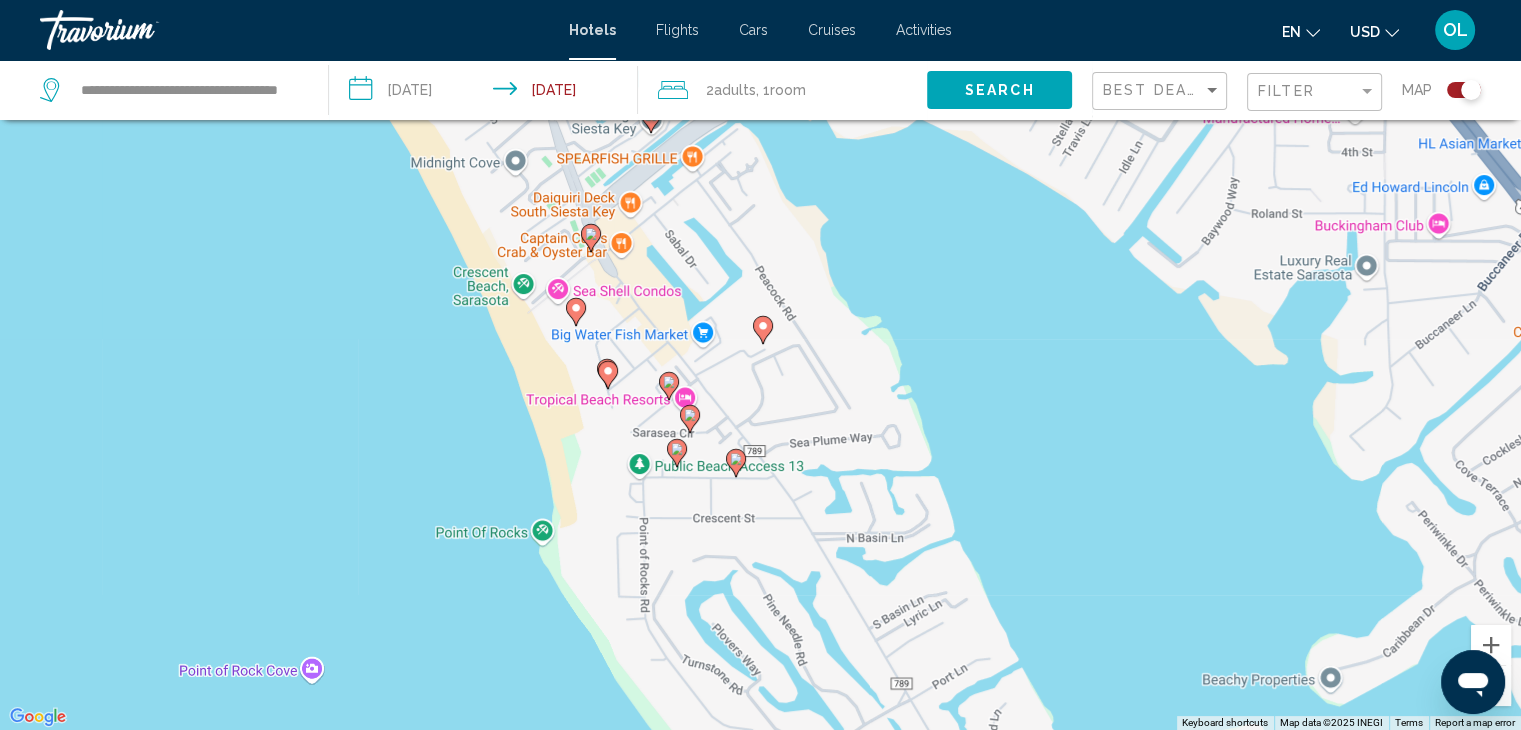 drag, startPoint x: 787, startPoint y: 446, endPoint x: 728, endPoint y: 244, distance: 210.44002 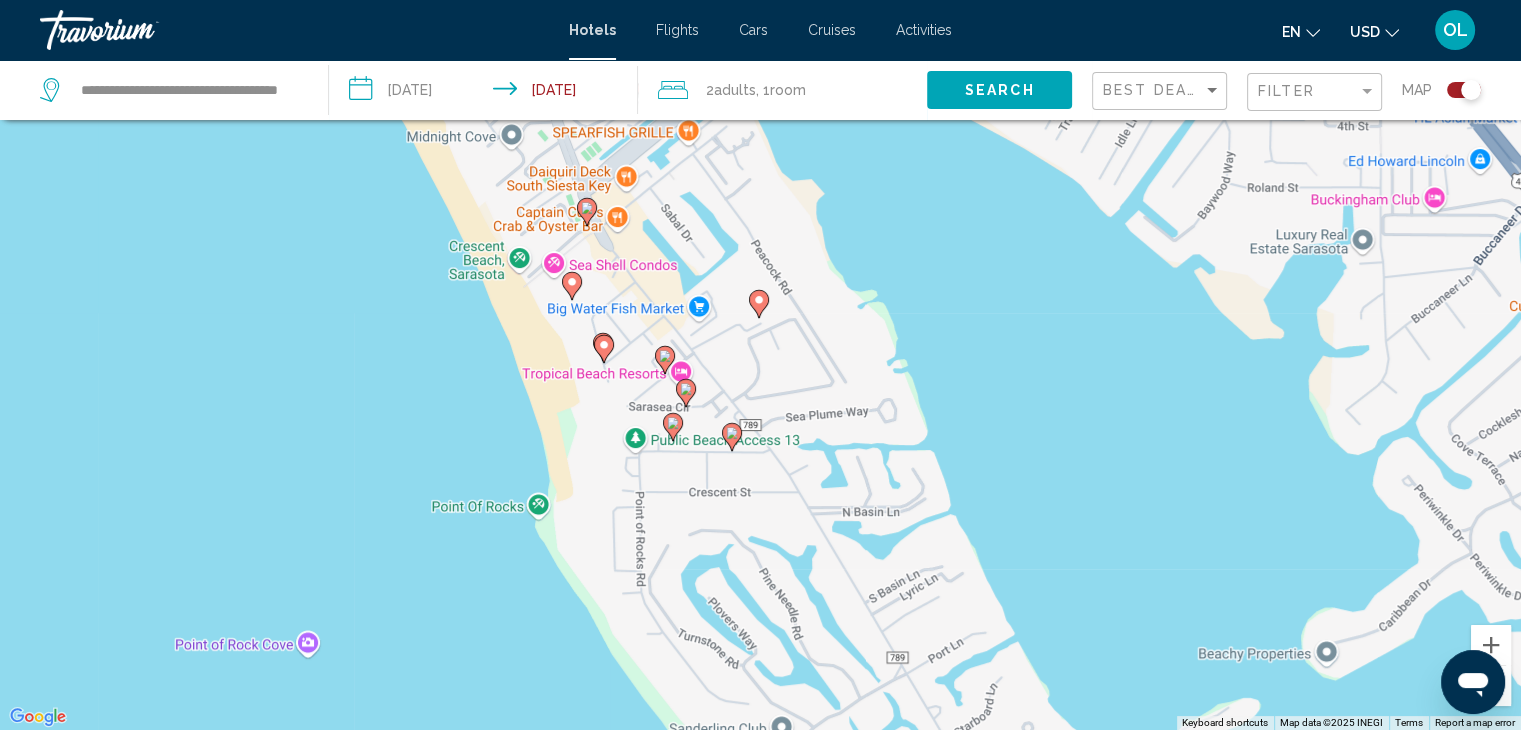 click 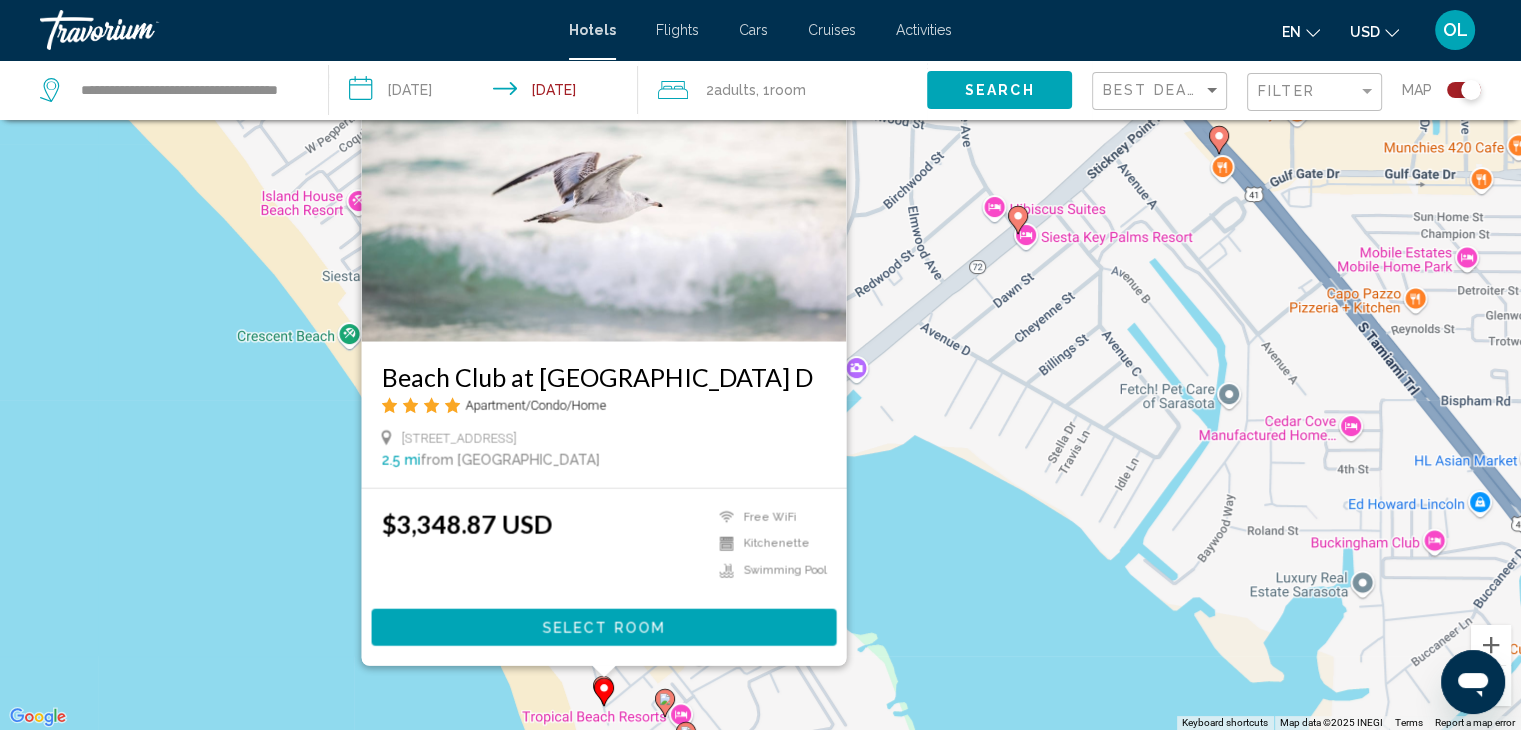 click on "To navigate, press the arrow keys. To activate drag with keyboard, press Alt + Enter. Once in keyboard drag state, use the arrow keys to move the marker. To complete the drag, press the Enter key. To cancel, press Escape.  Beach Club at [GEOGRAPHIC_DATA] D
Apartment/Condo/Home
[STREET_ADDRESS] Key 2.5 mi  from [GEOGRAPHIC_DATA] from hotel $3,348.87 USD
Free WiFi
Kitchenette
Swimming Pool  Select Room" at bounding box center [760, 365] 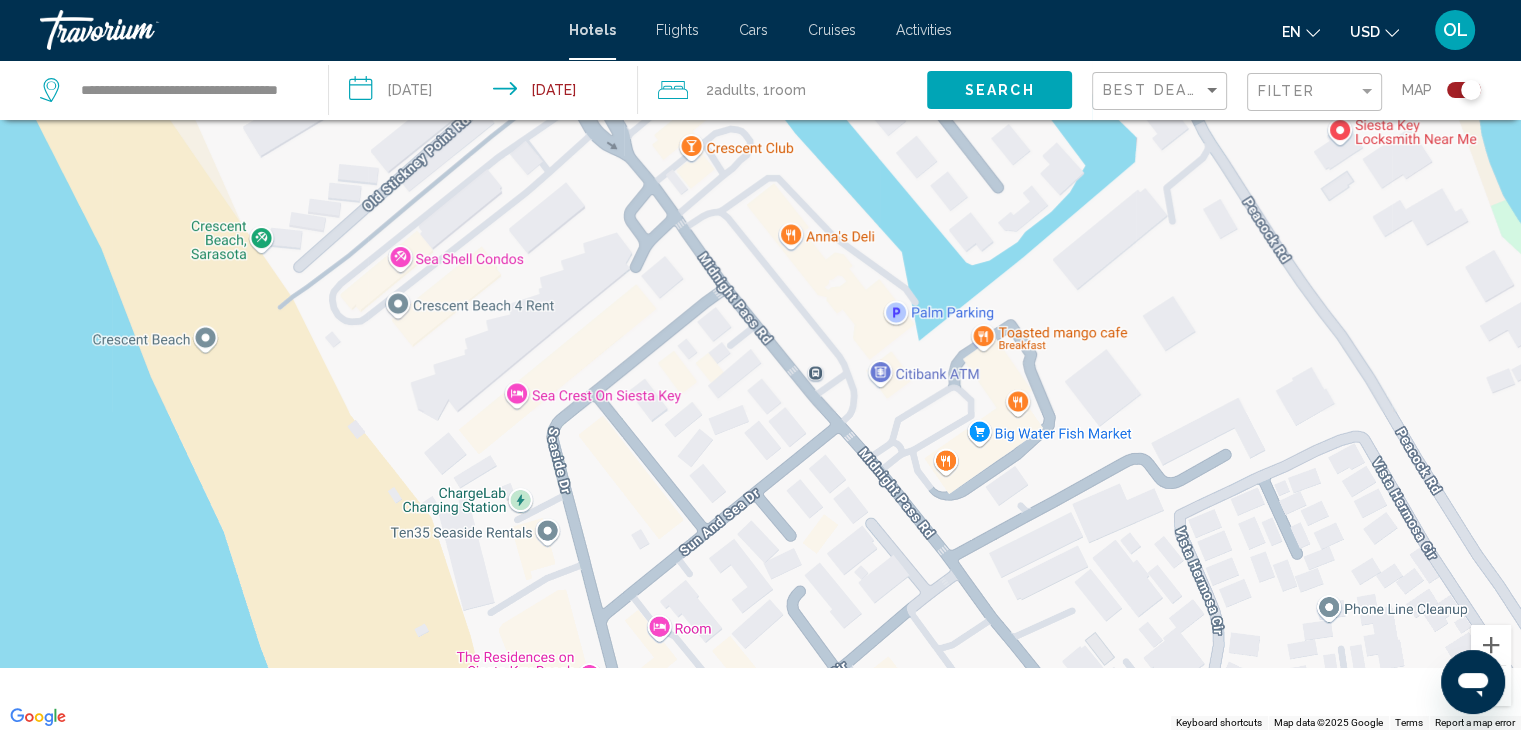 drag, startPoint x: 556, startPoint y: 617, endPoint x: 771, endPoint y: -87, distance: 736.0985 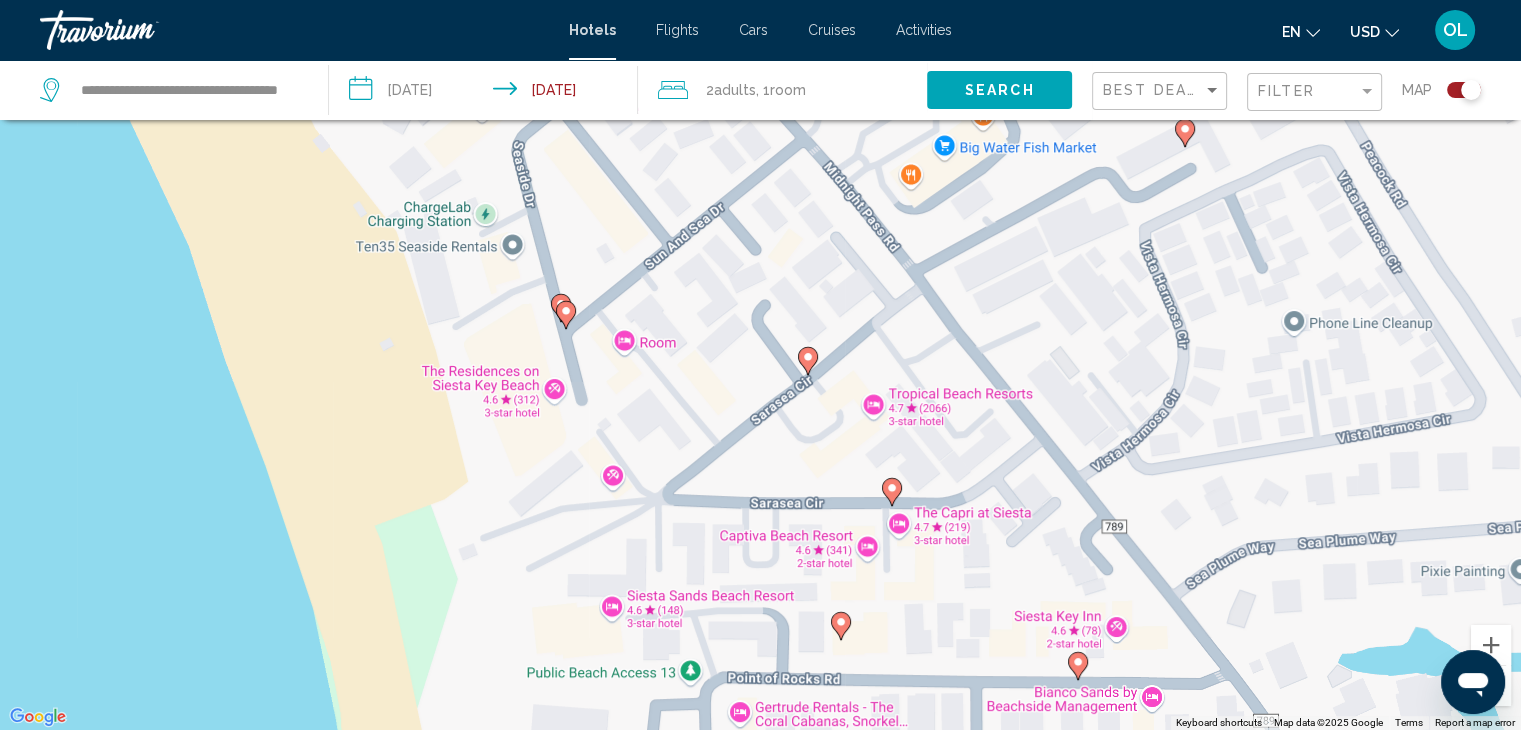 drag, startPoint x: 522, startPoint y: 365, endPoint x: 477, endPoint y: 76, distance: 292.48248 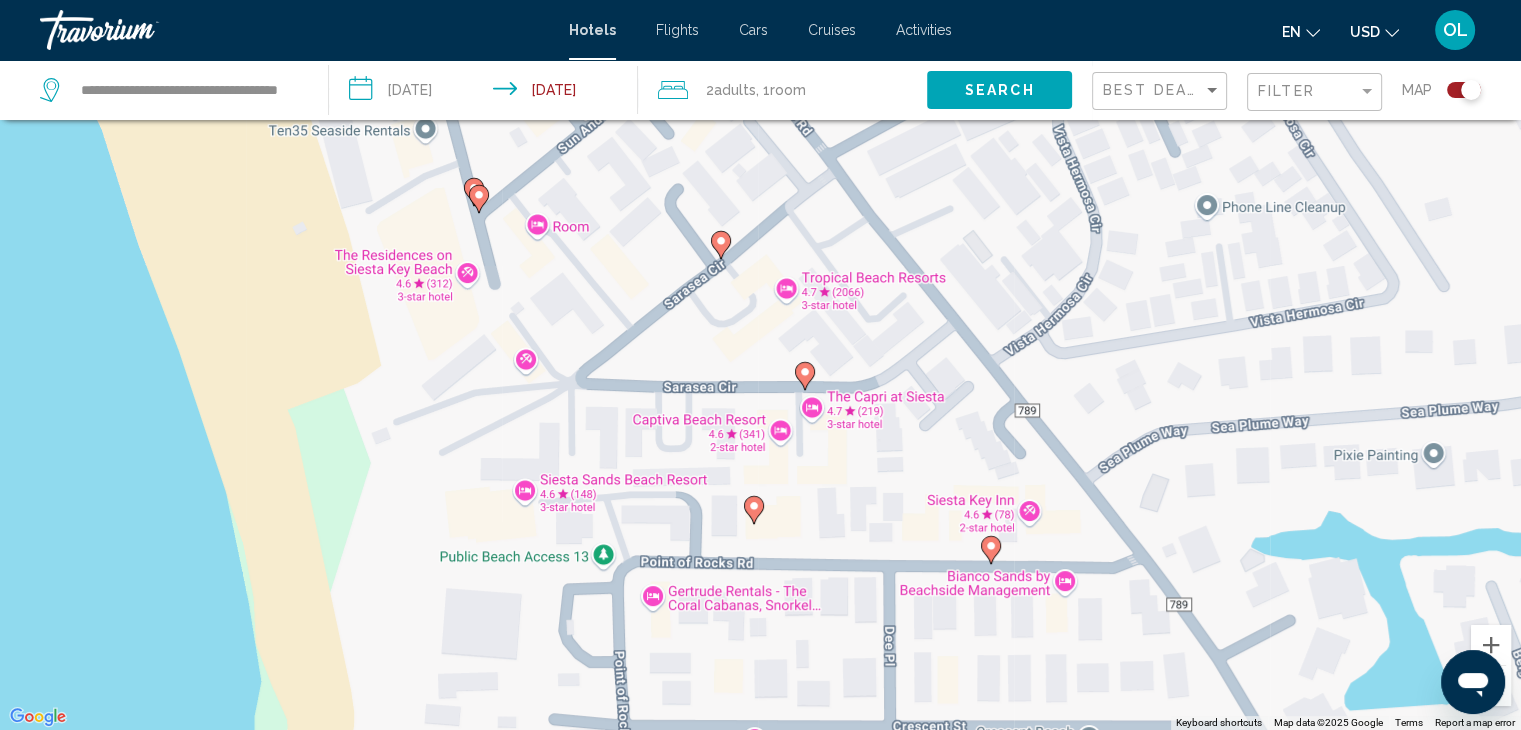 drag, startPoint x: 715, startPoint y: 413, endPoint x: 623, endPoint y: 293, distance: 151.20847 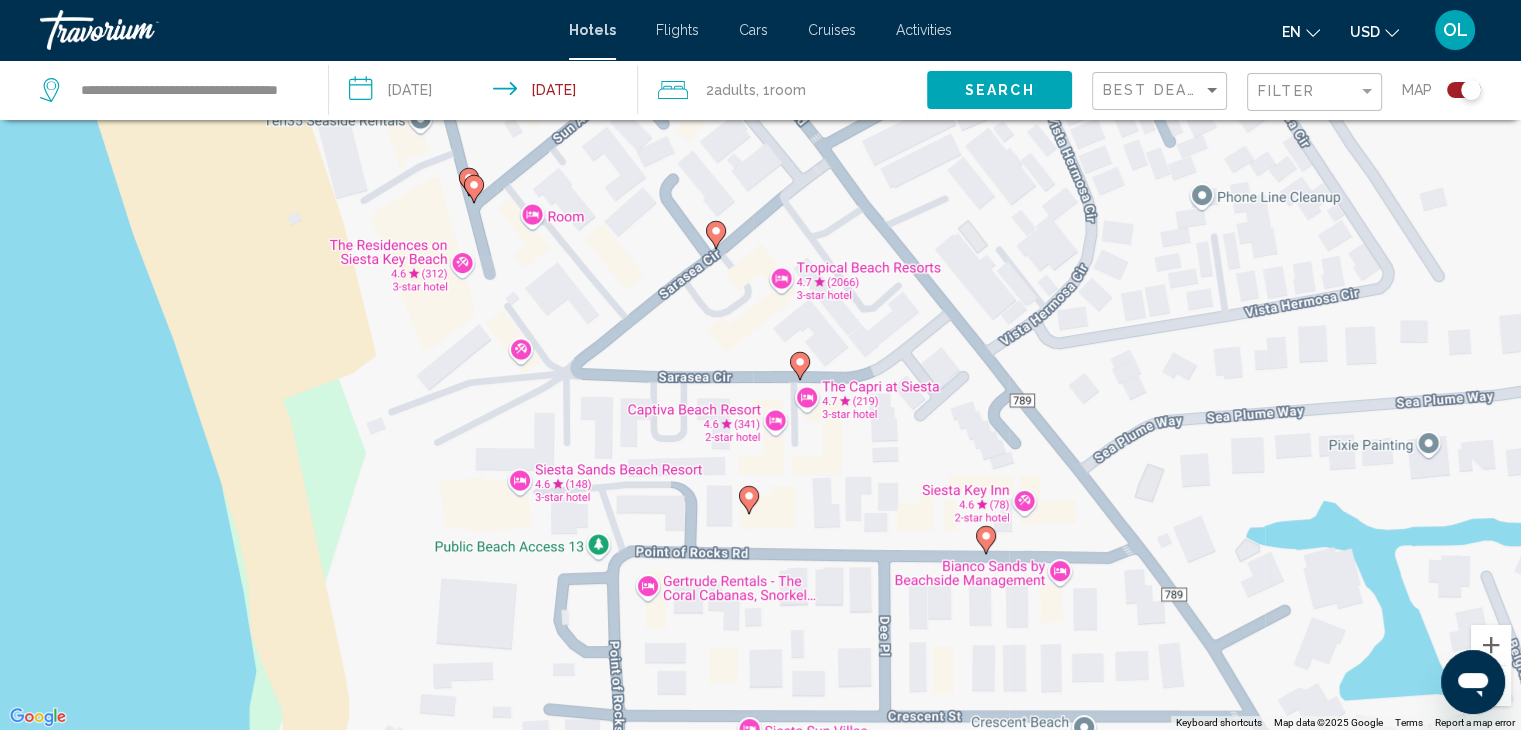 click 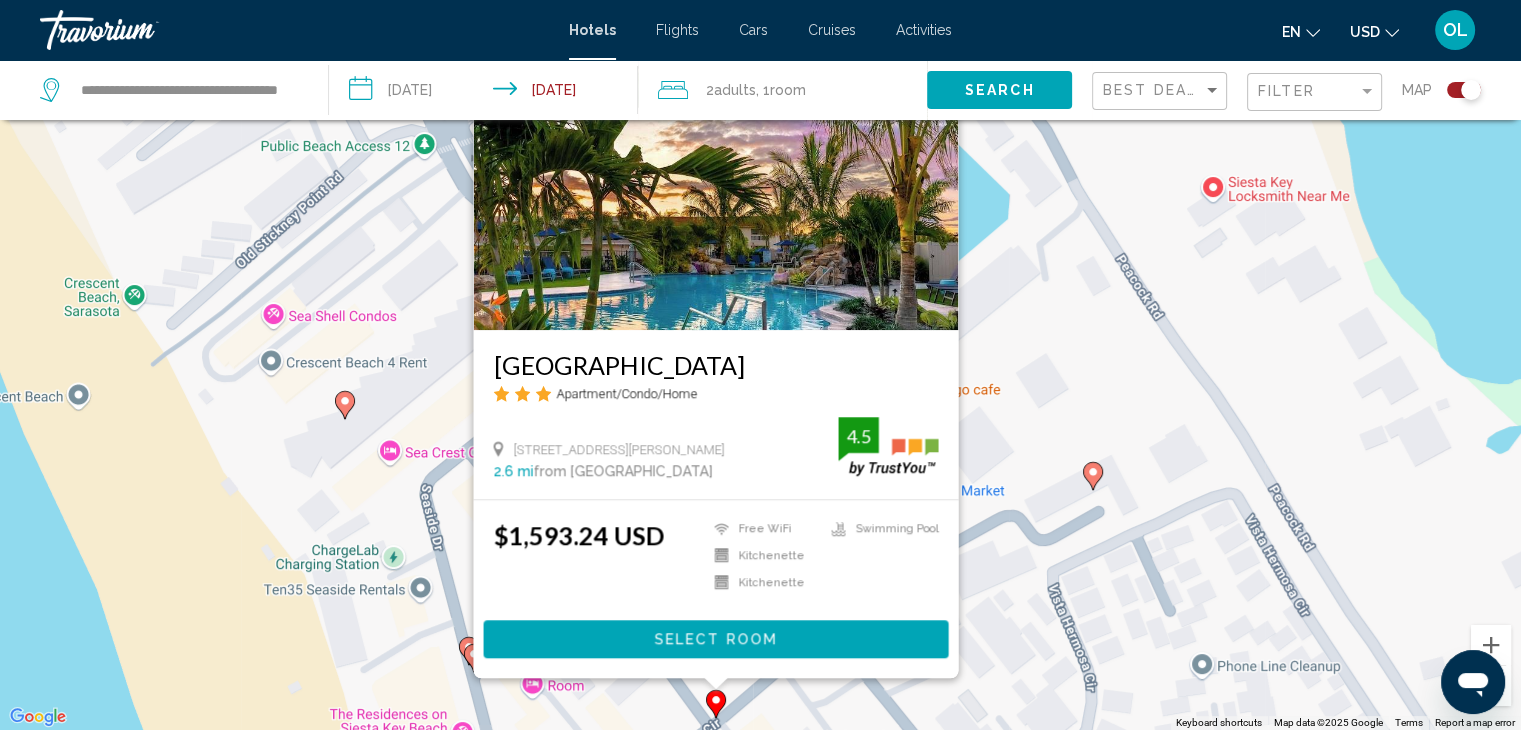 click on "To navigate, press the arrow keys. To activate drag with keyboard, press Alt + Enter. Once in keyboard drag state, use the arrow keys to move the marker. To complete the drag, press the Enter key. To cancel, press Escape.  [GEOGRAPHIC_DATA]
Apartment/Condo/Home
[STREET_ADDRESS][PERSON_NAME] Key 2.6 mi  from [GEOGRAPHIC_DATA] from hotel 4.5 $1,593.24 USD
Free WiFi
Kitchenette
Kitchenette
Swimming Pool  4.5 Select Room" at bounding box center [760, 365] 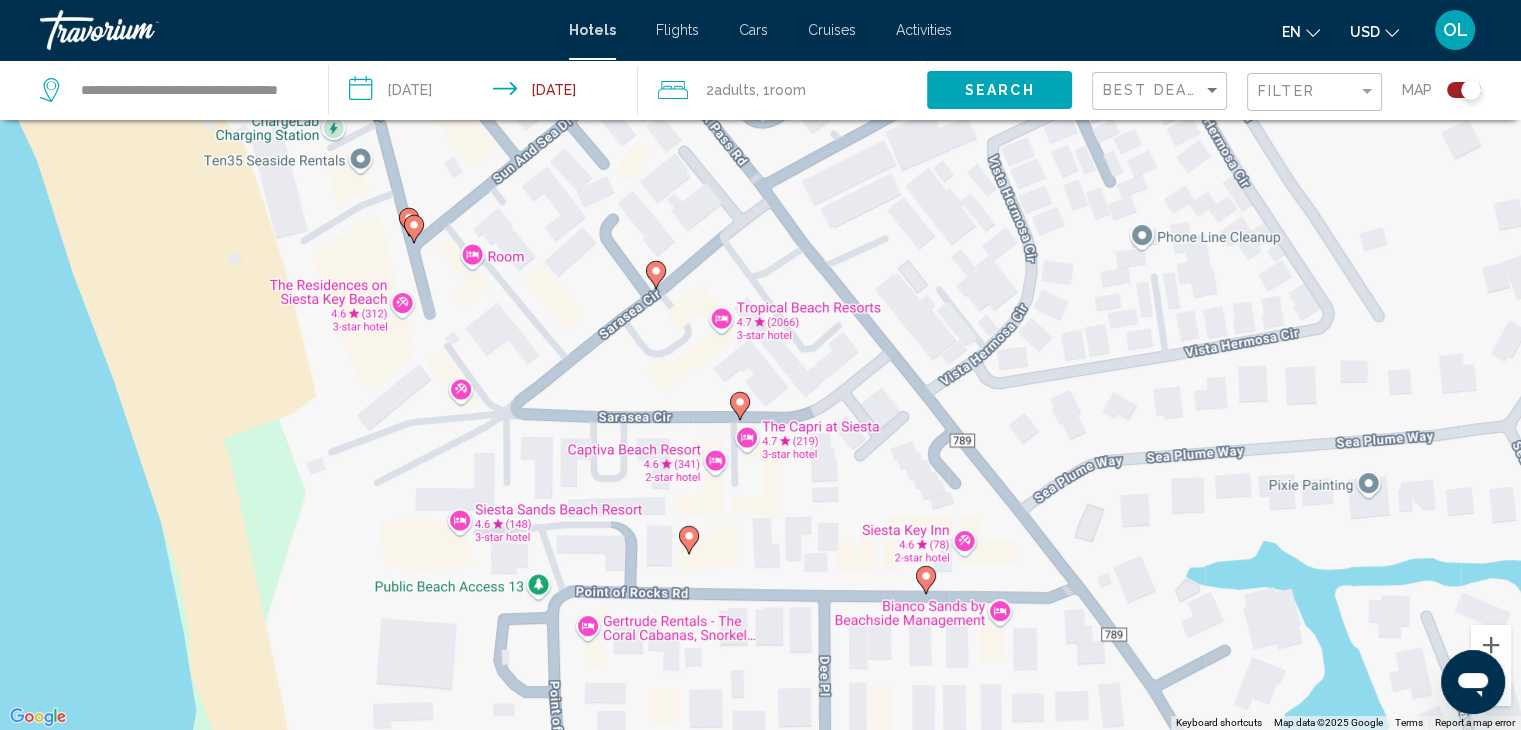 drag, startPoint x: 822, startPoint y: 560, endPoint x: 764, endPoint y: 111, distance: 452.7306 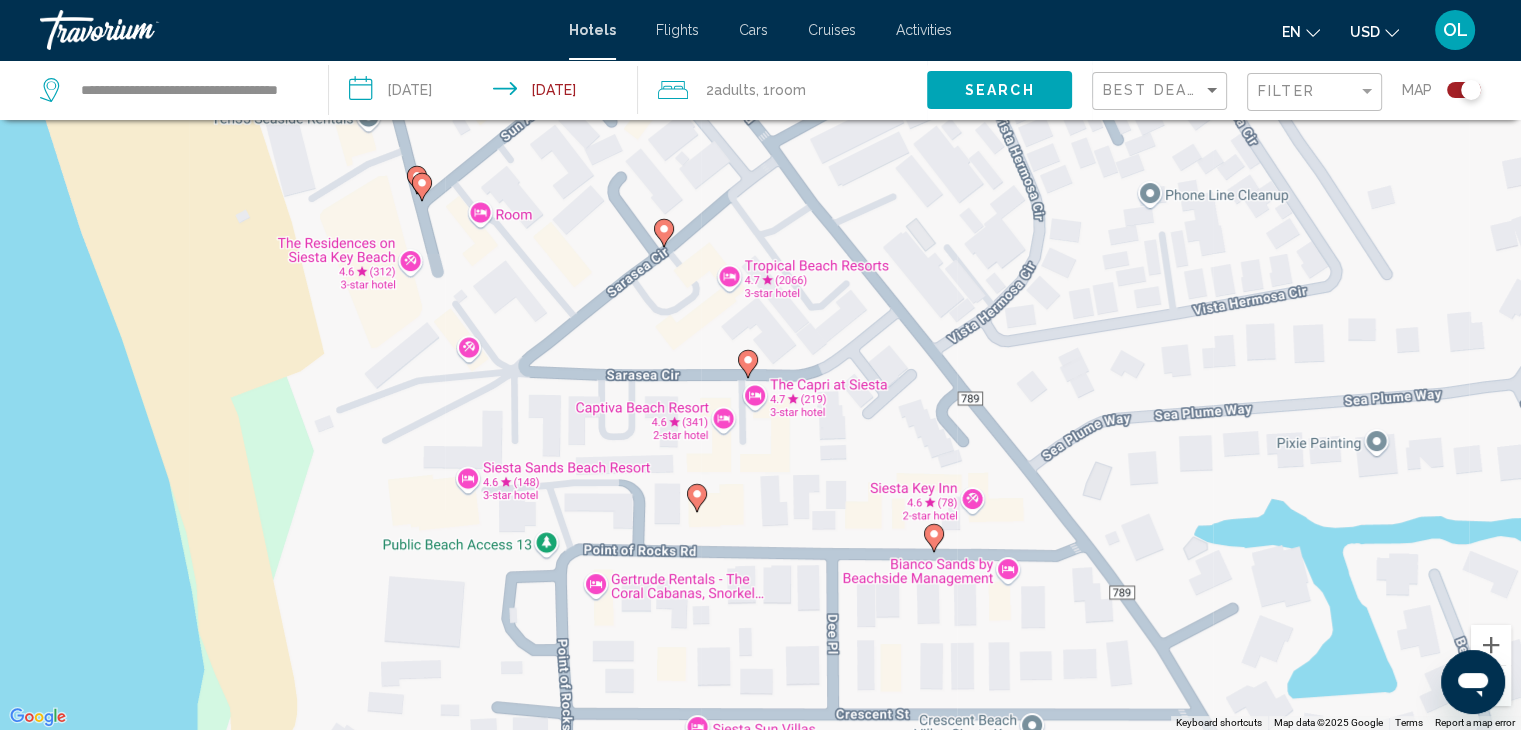 click 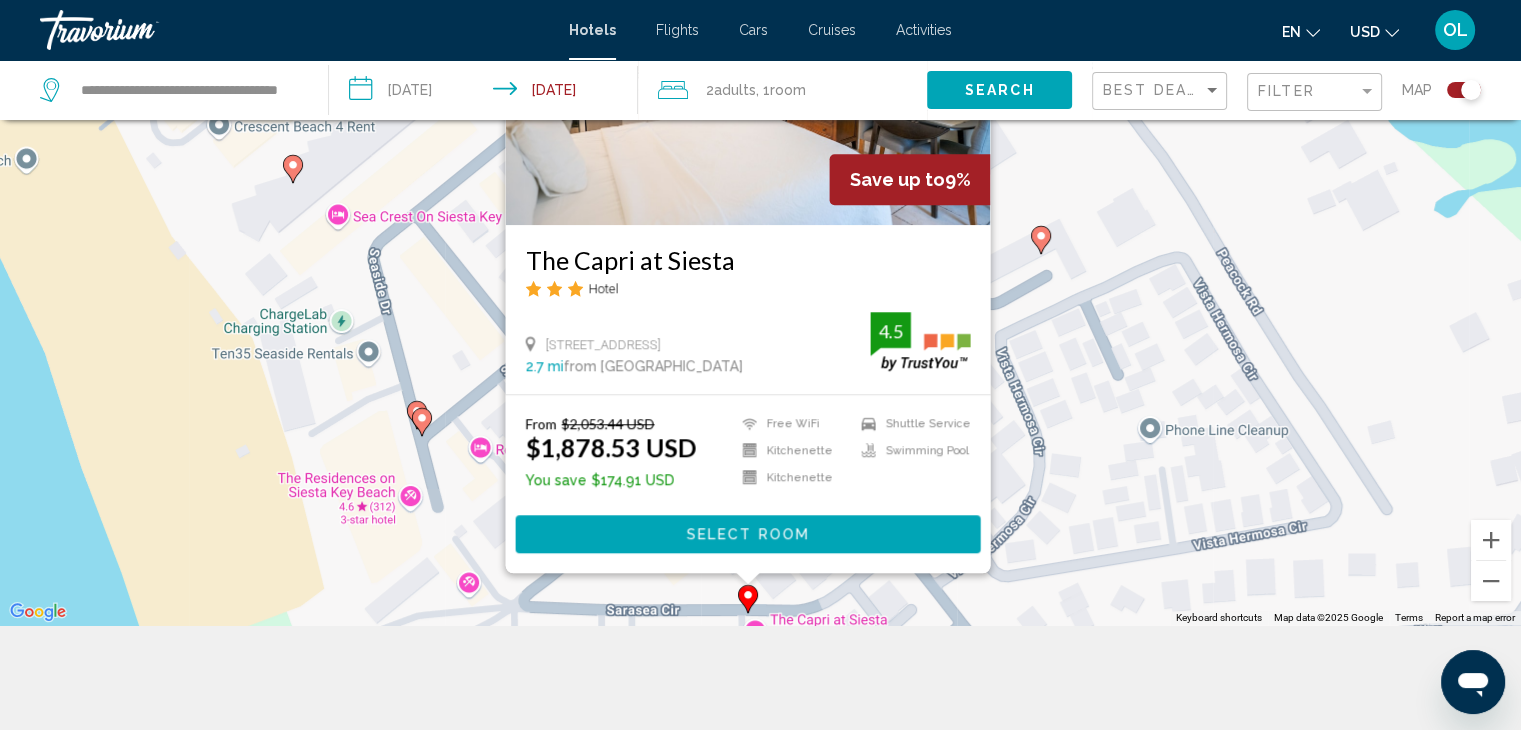scroll, scrollTop: 240, scrollLeft: 0, axis: vertical 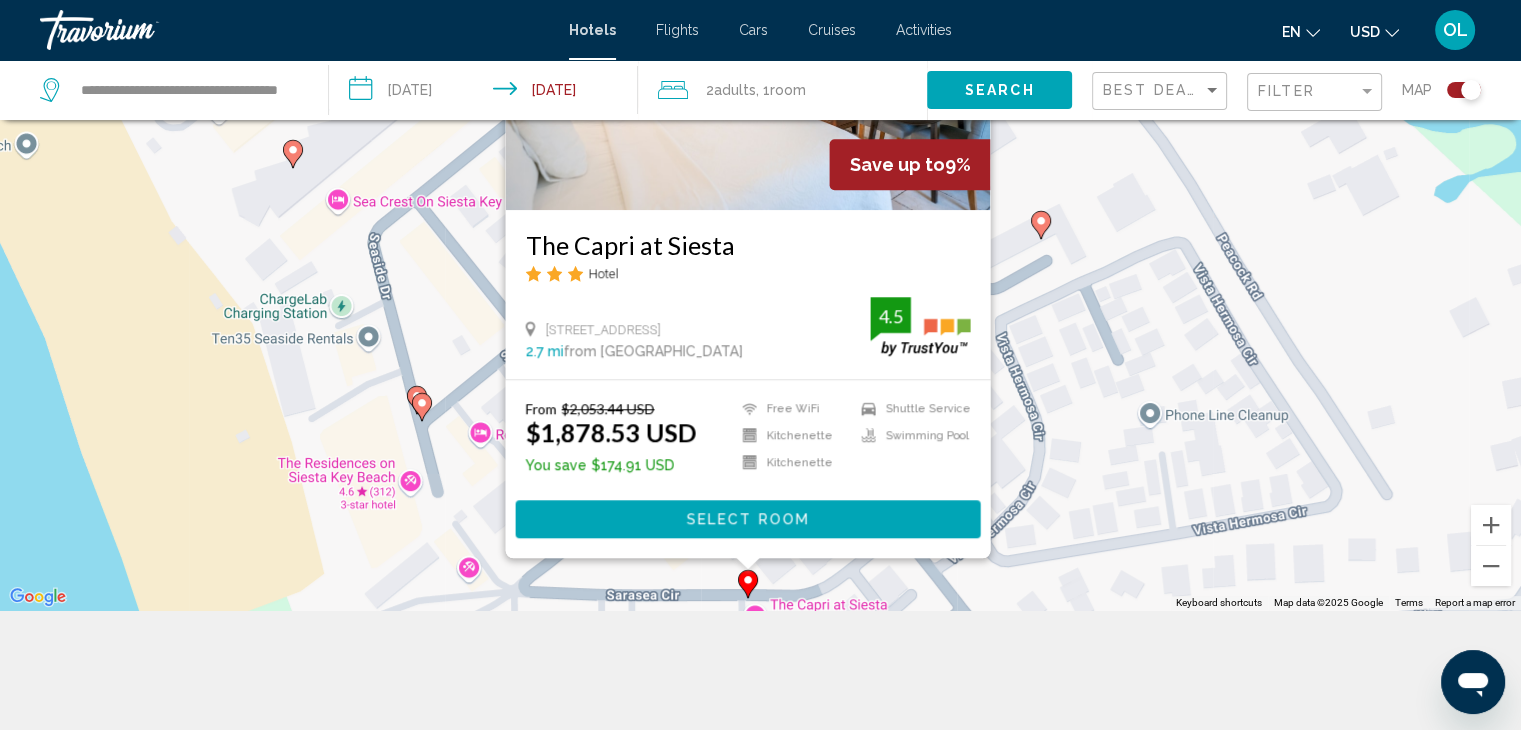 click on "To navigate, press the arrow keys. To activate drag with keyboard, press Alt + Enter. Once in keyboard drag state, use the arrow keys to move the marker. To complete the drag, press the Enter key. To cancel, press Escape. Save up to  9%   The Capri at [GEOGRAPHIC_DATA]
Hotel
[STREET_ADDRESS] Key 2.7 mi  from [GEOGRAPHIC_DATA] from hotel 4.5 From $2,053.44 USD $1,878.53 USD  You save  $174.91 USD
Free WiFi
Kitchenette
Kitchenette
Shuttle Service
Swimming Pool  4.5 Select Room" at bounding box center [760, 245] 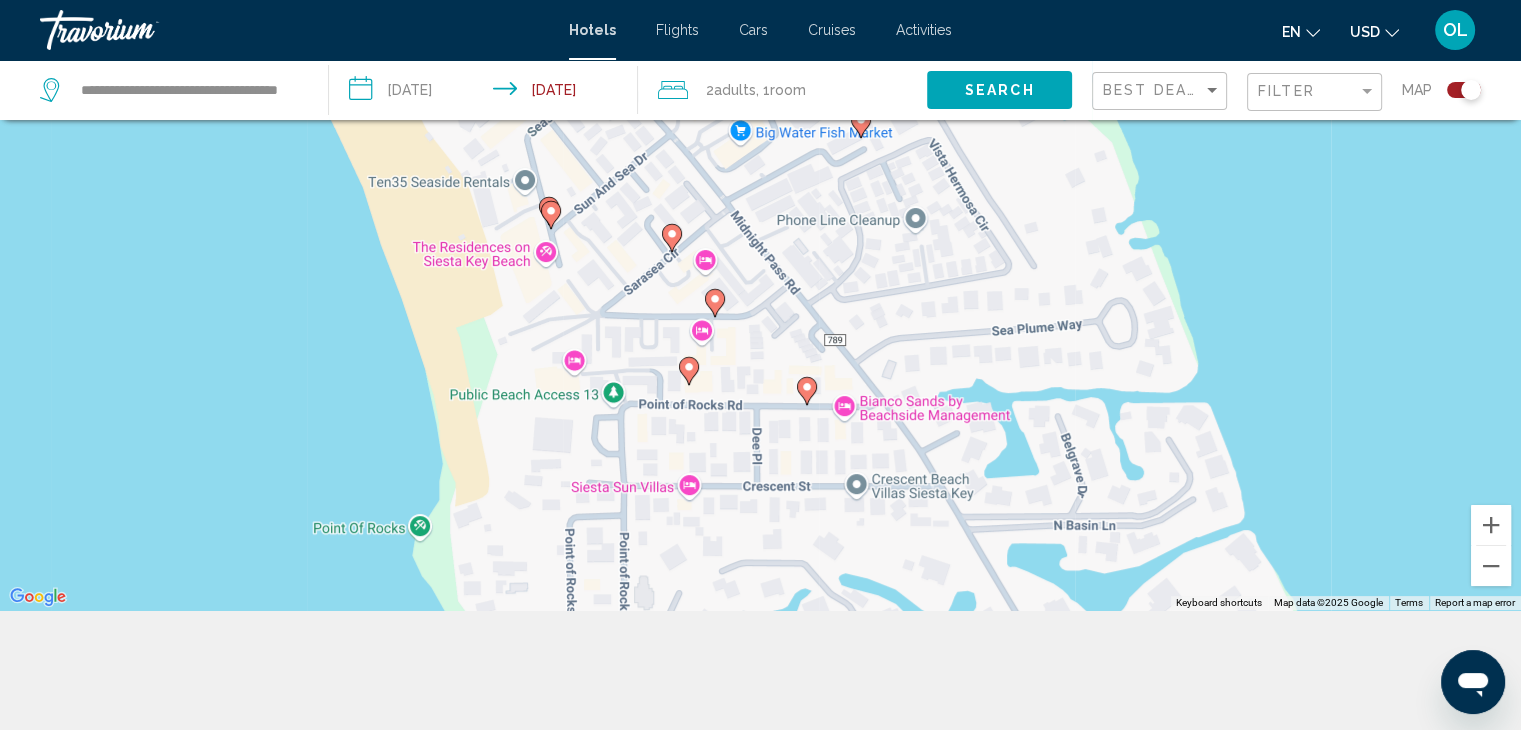 drag, startPoint x: 809, startPoint y: 504, endPoint x: 753, endPoint y: 253, distance: 257.17114 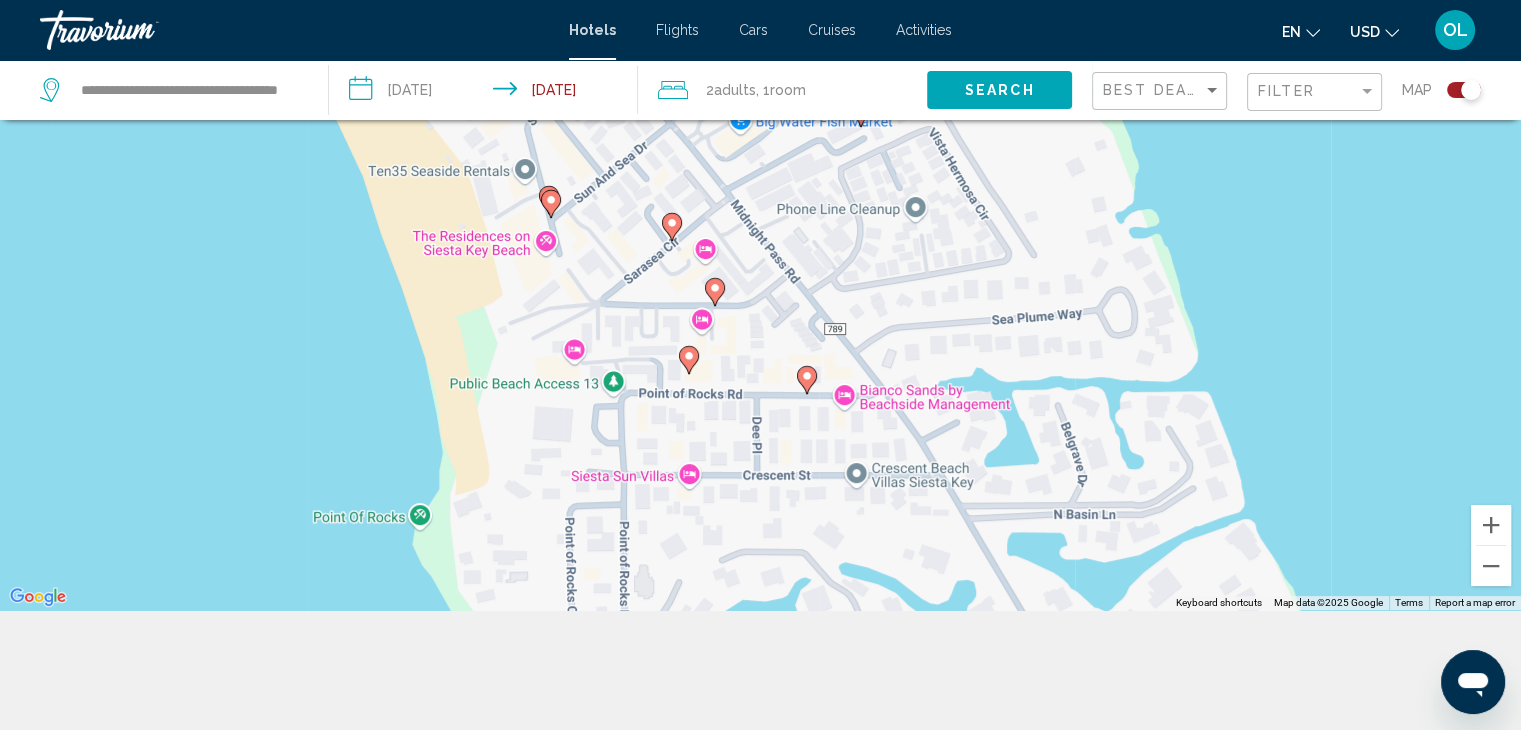 click 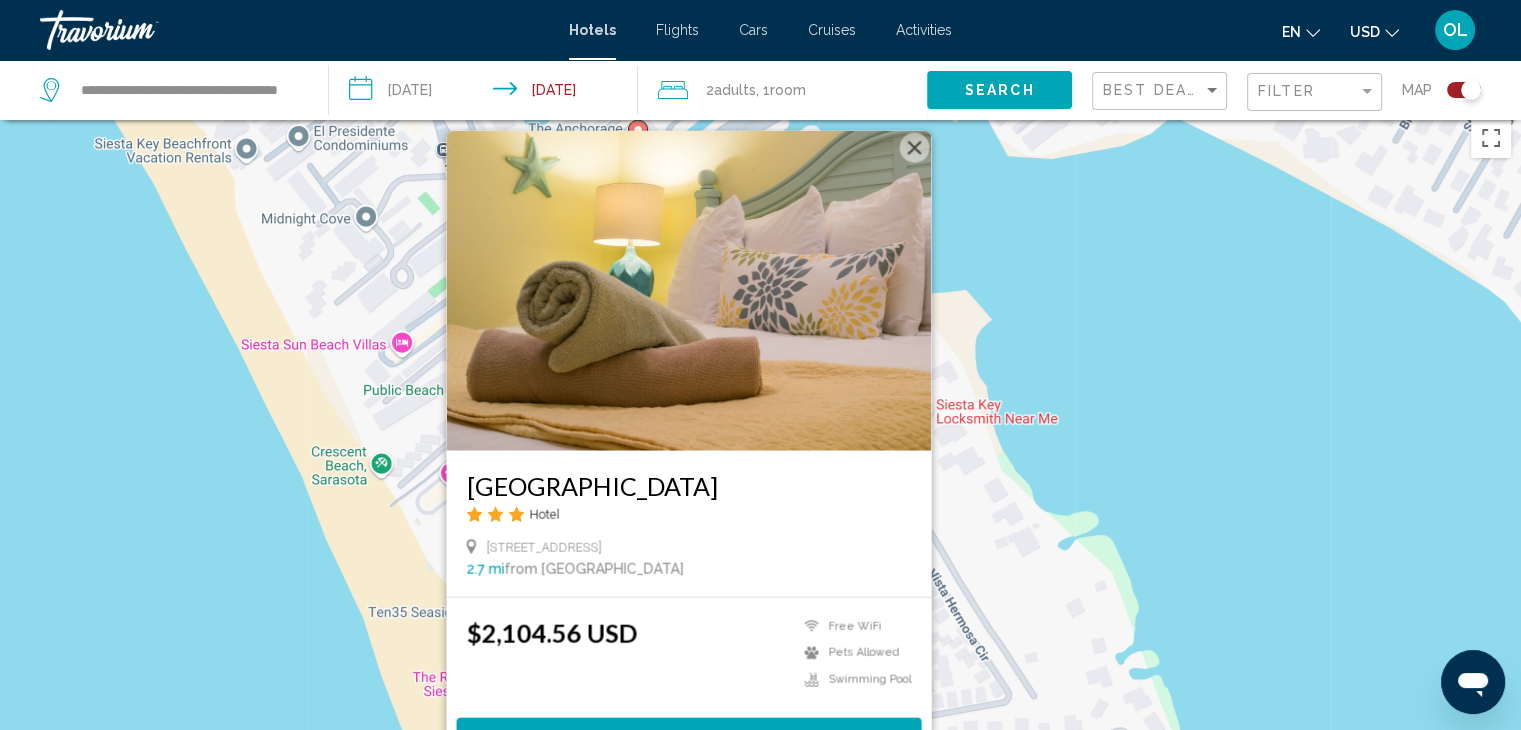 scroll, scrollTop: 0, scrollLeft: 0, axis: both 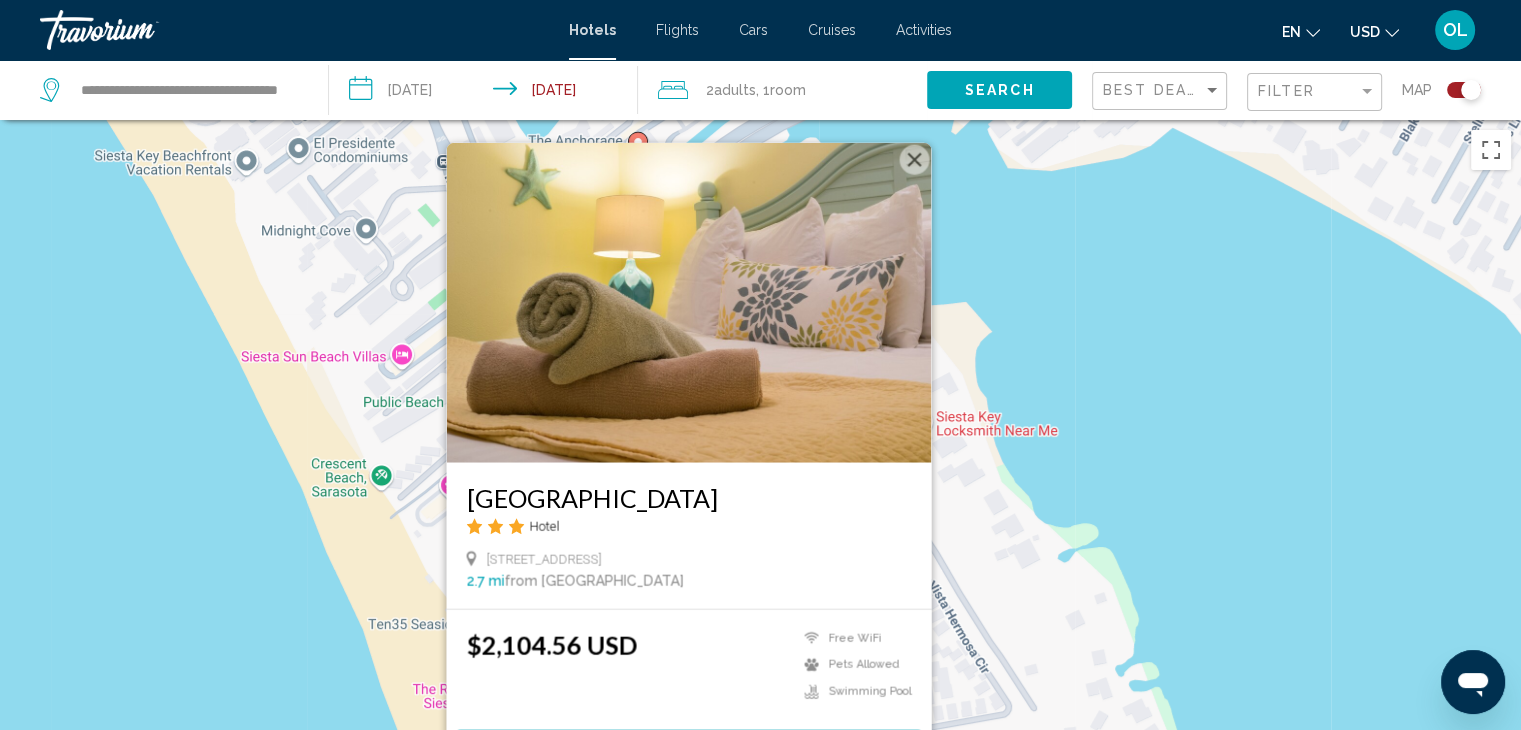 click on "To navigate, press the arrow keys. To activate drag with keyboard, press Alt + Enter. Once in keyboard drag state, use the arrow keys to move the marker. To complete the drag, press the Enter key. To cancel, press Escape.  [GEOGRAPHIC_DATA]
Hotel
[STREET_ADDRESS] 2.7 mi  from [GEOGRAPHIC_DATA] from hotel $2,104.56 USD
Free WiFi
Pets Allowed
Swimming Pool  Select Room" at bounding box center (760, 485) 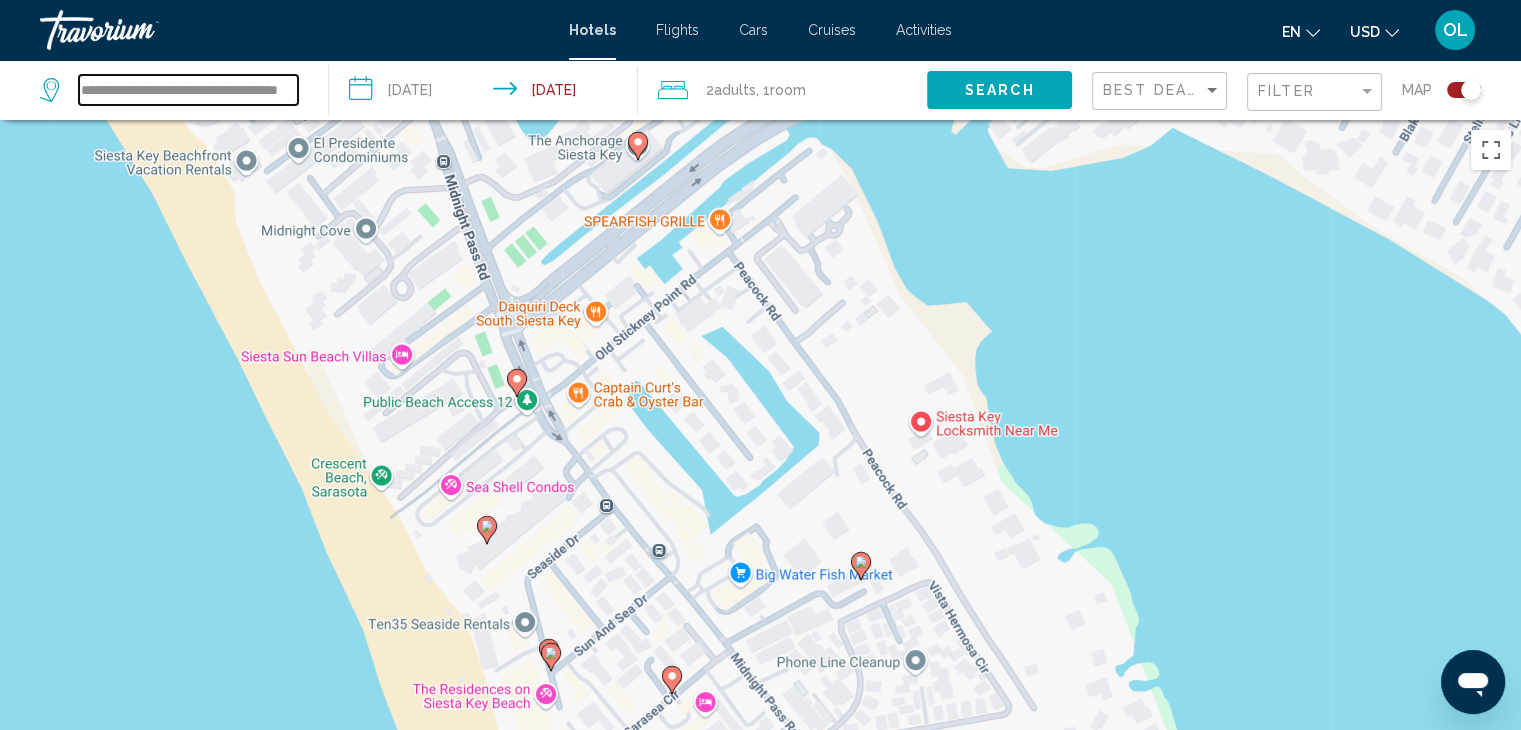click on "**********" at bounding box center [188, 90] 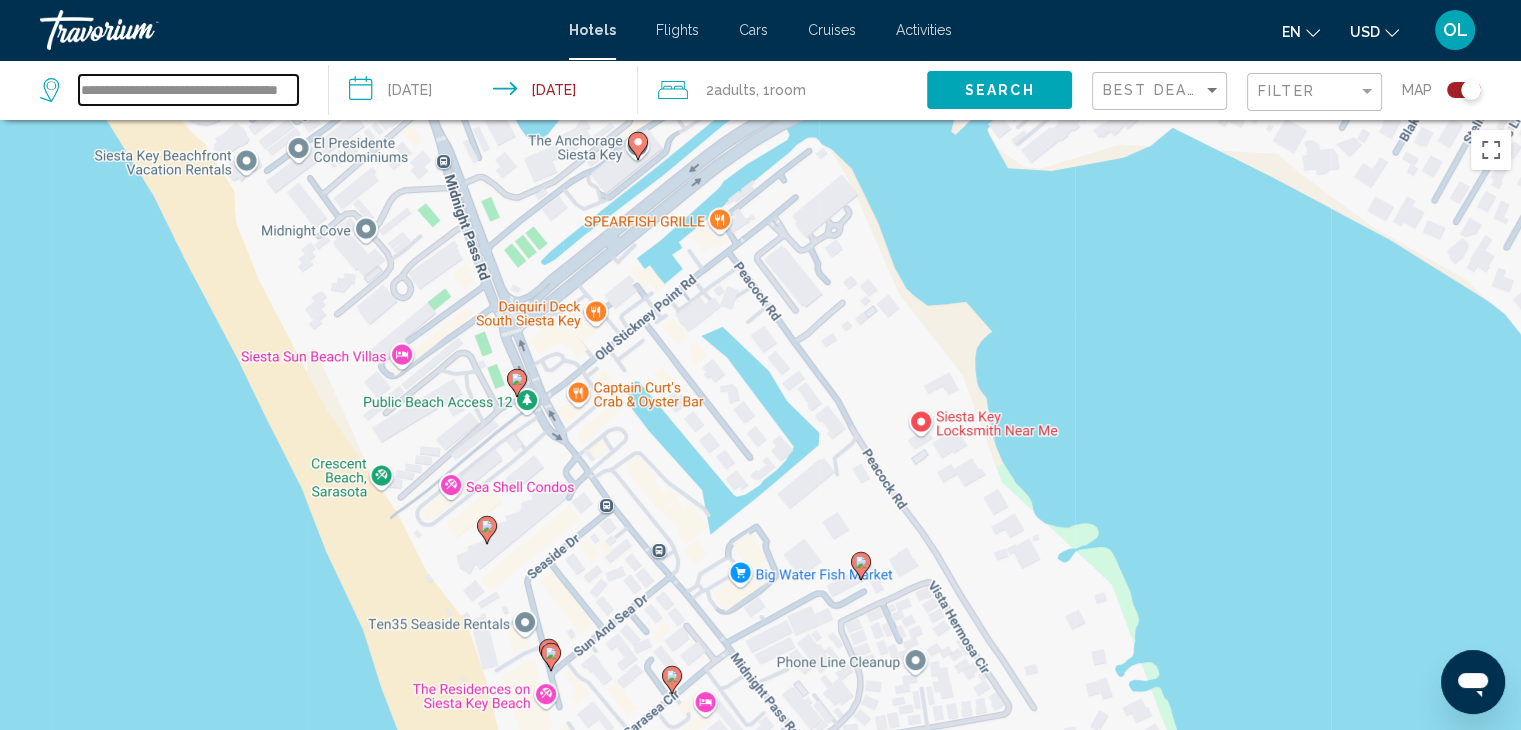click on "**********" at bounding box center (188, 90) 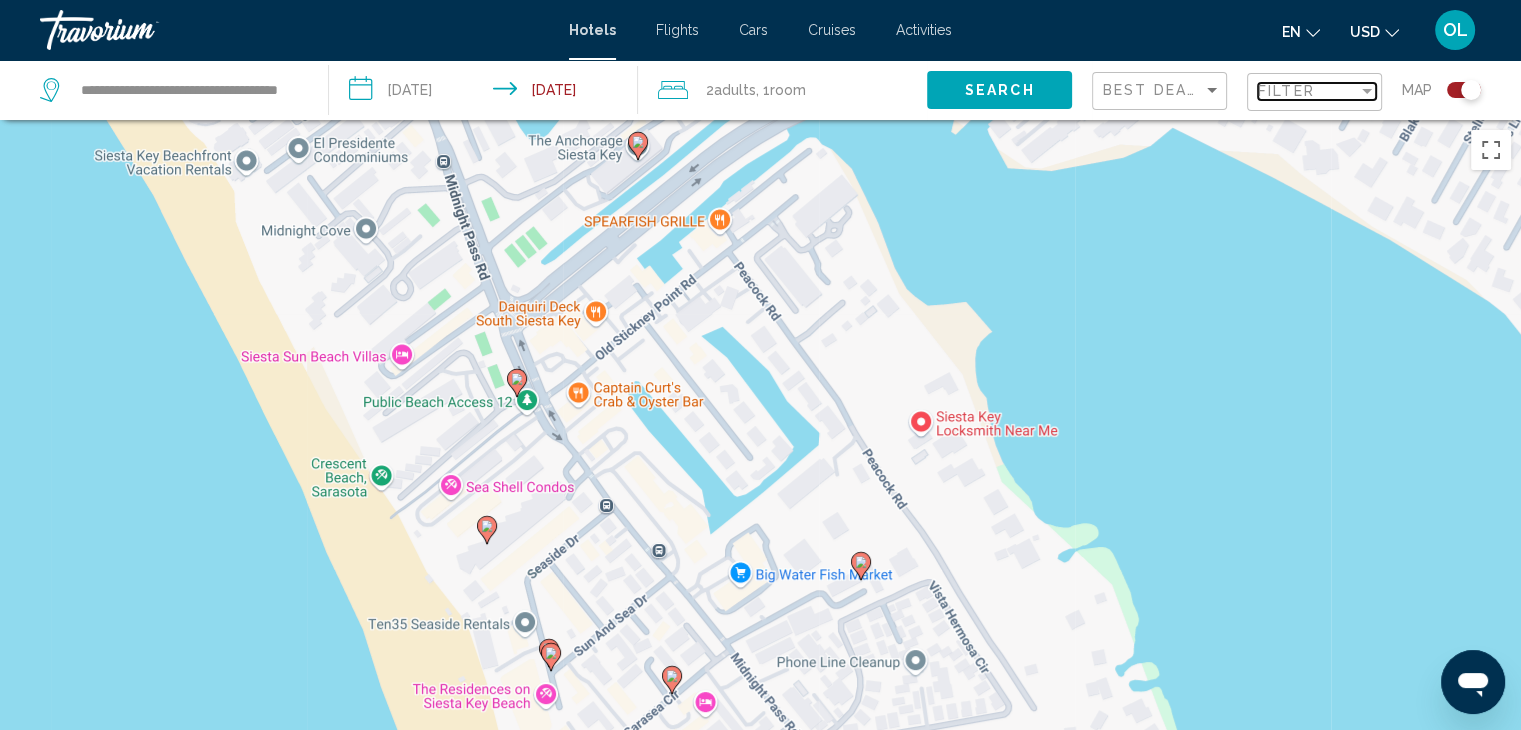 click on "Filter" at bounding box center (1286, 91) 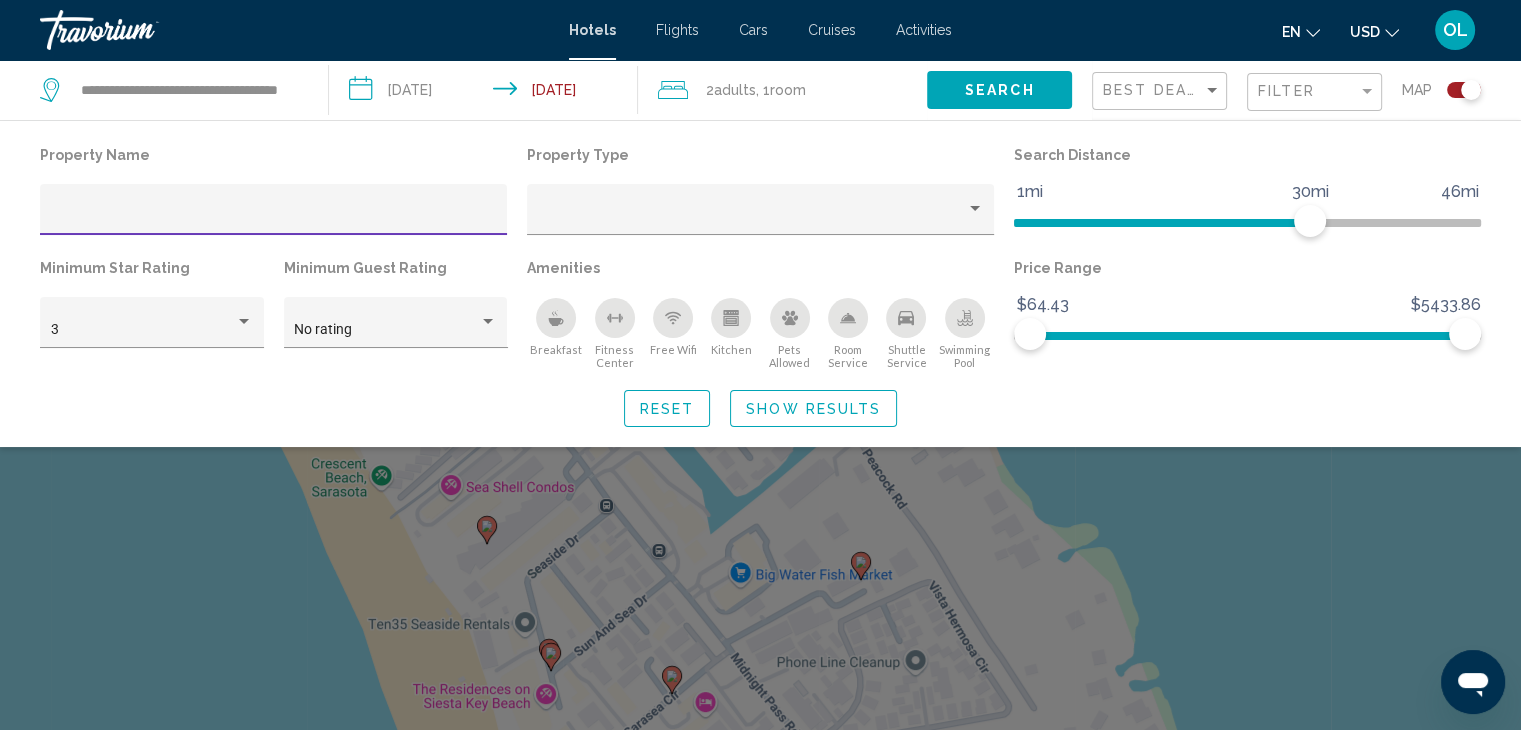 click at bounding box center [274, 217] 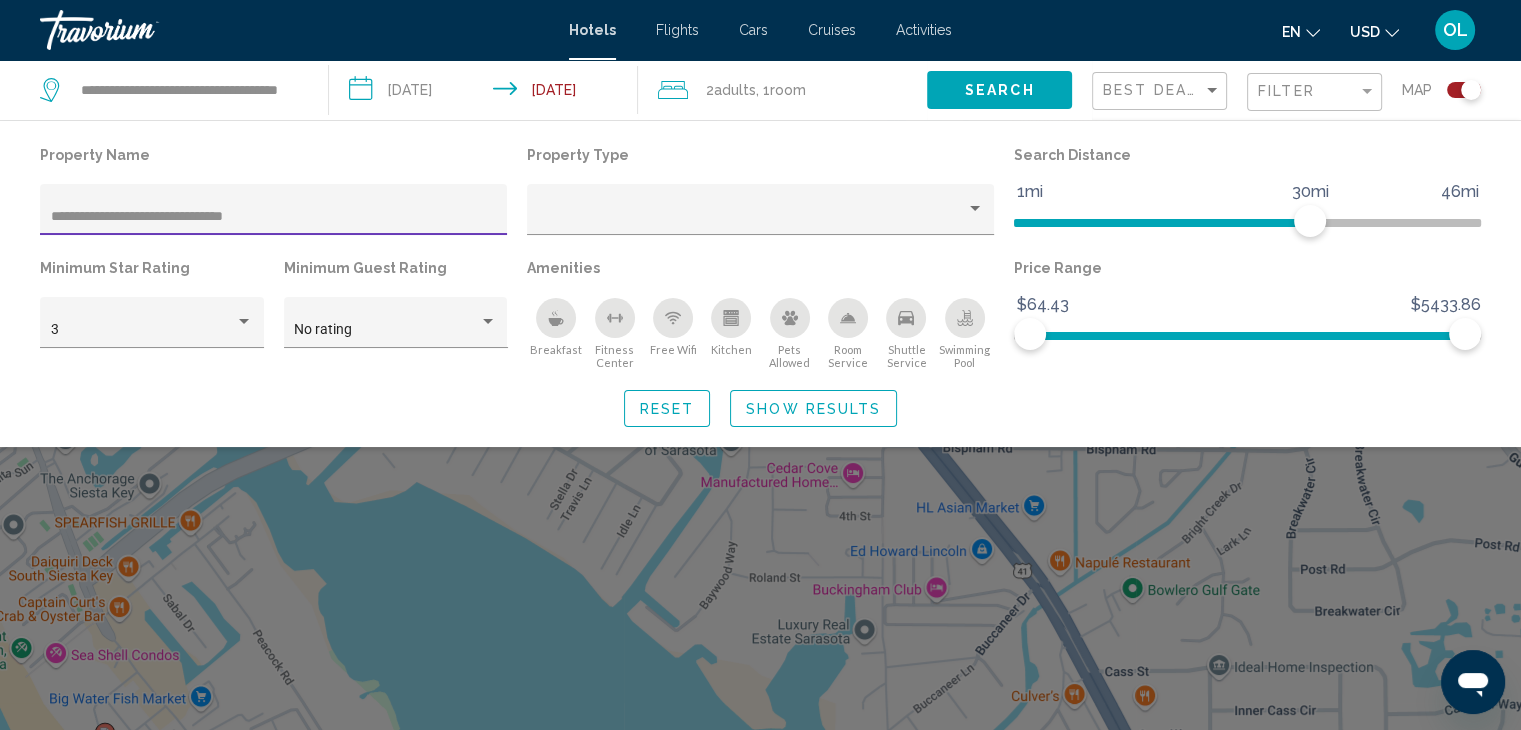 type on "**********" 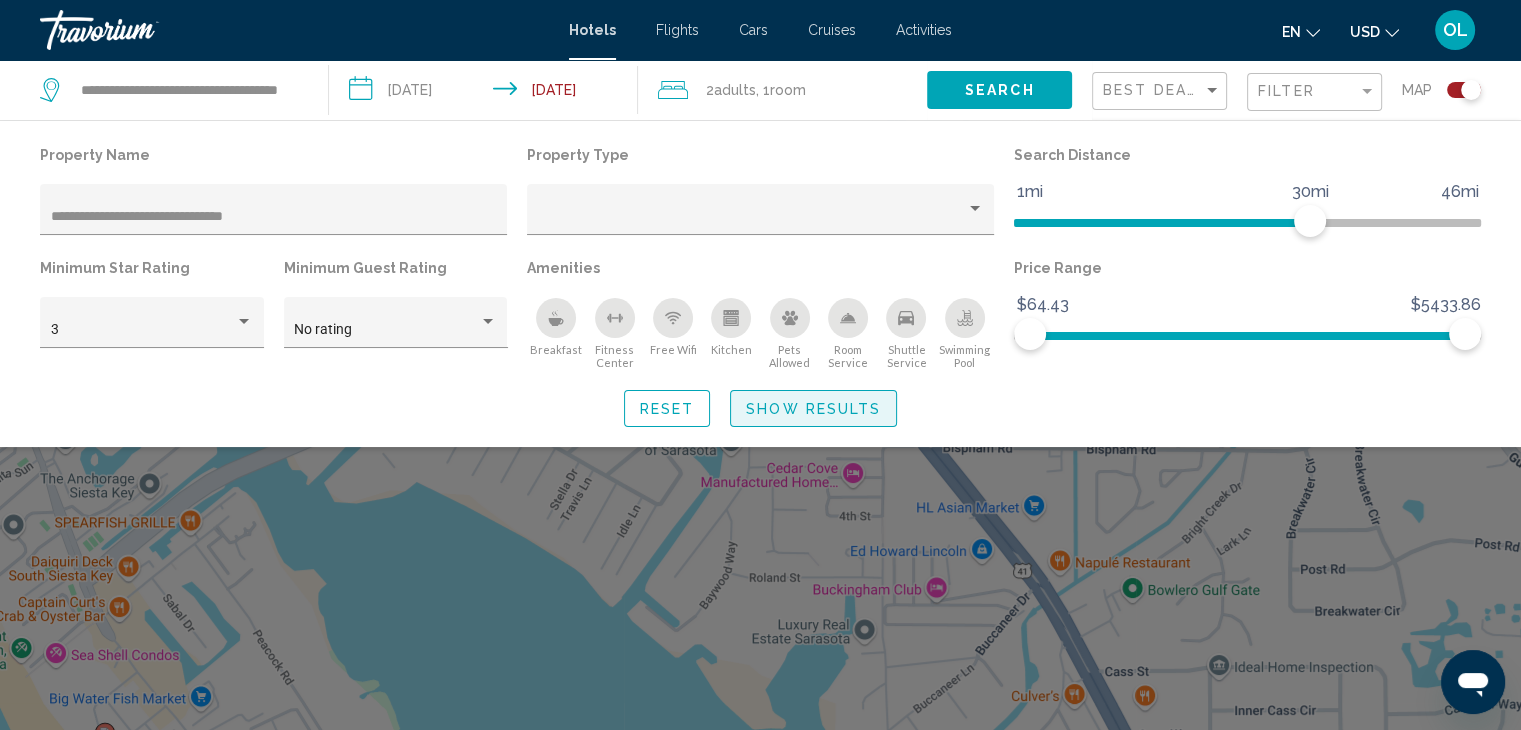 click on "Show Results" 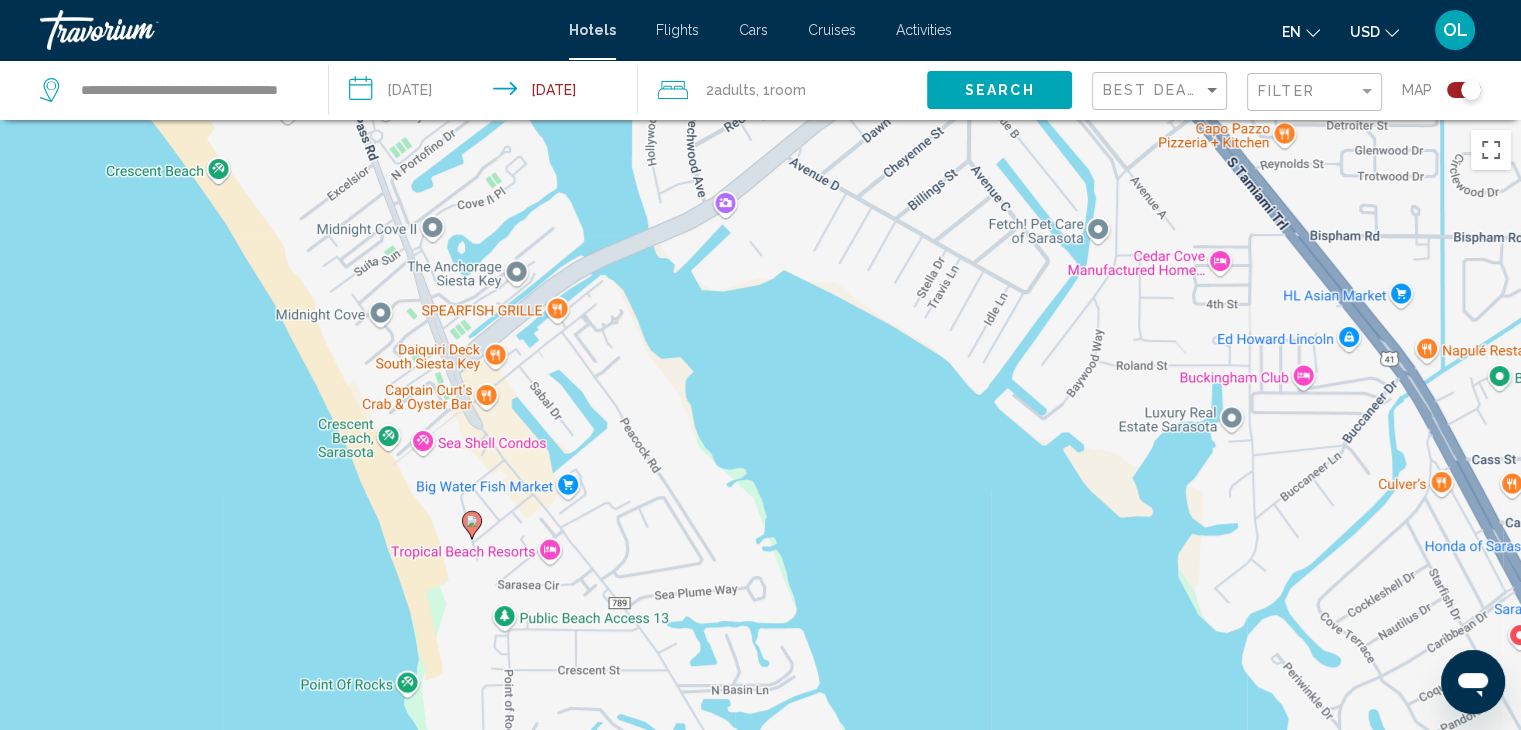 drag, startPoint x: 511, startPoint y: 482, endPoint x: 893, endPoint y: 255, distance: 444.35684 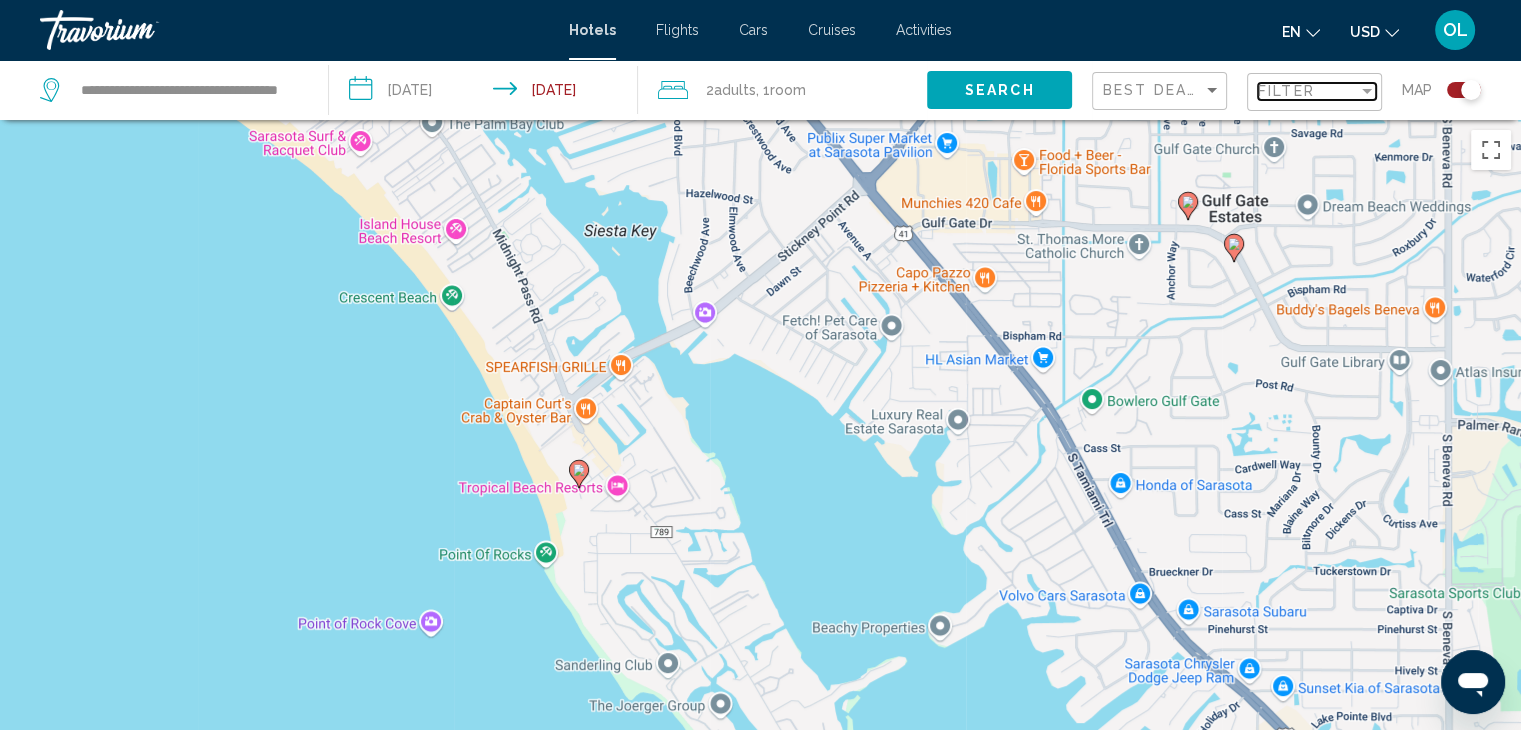 click at bounding box center (1367, 91) 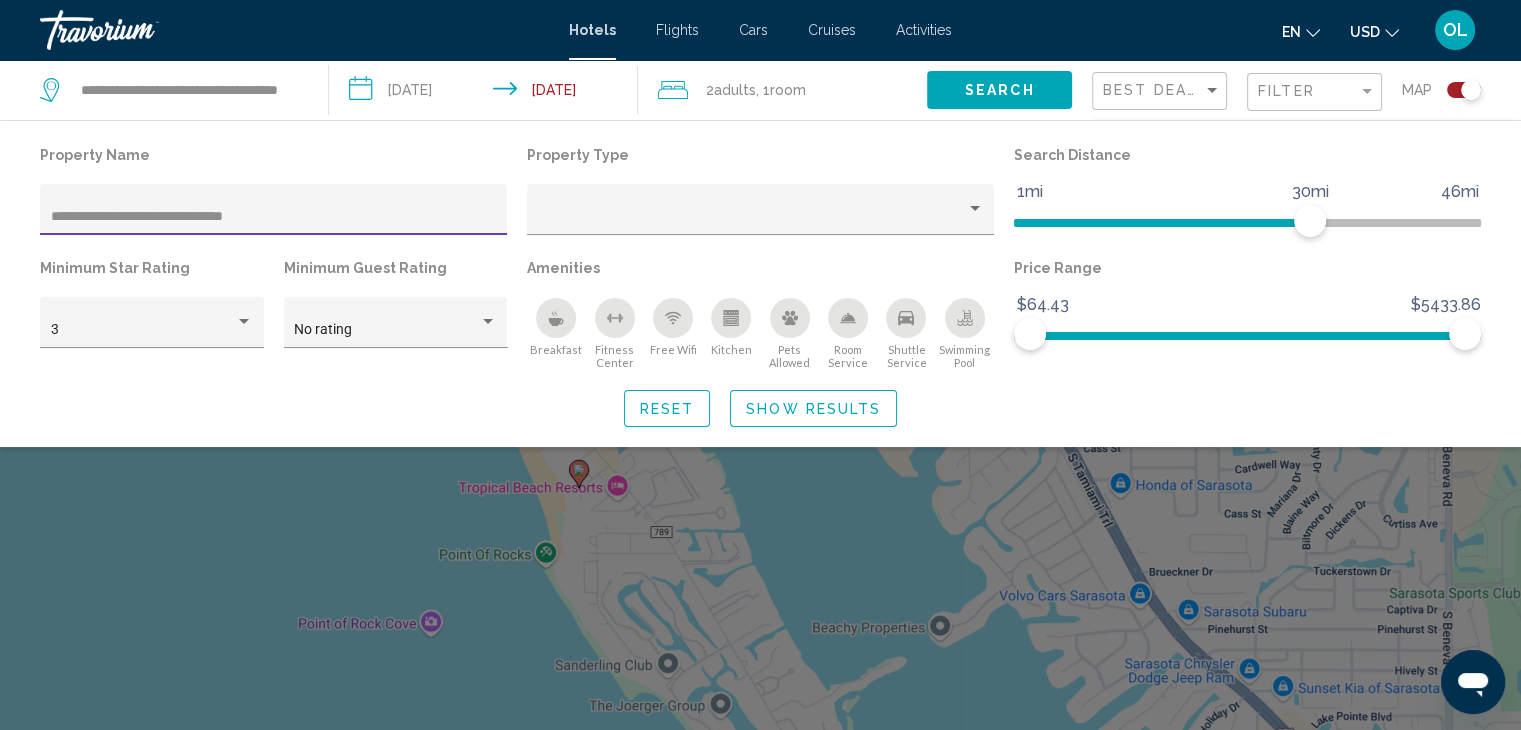 click on "**********" at bounding box center [274, 217] 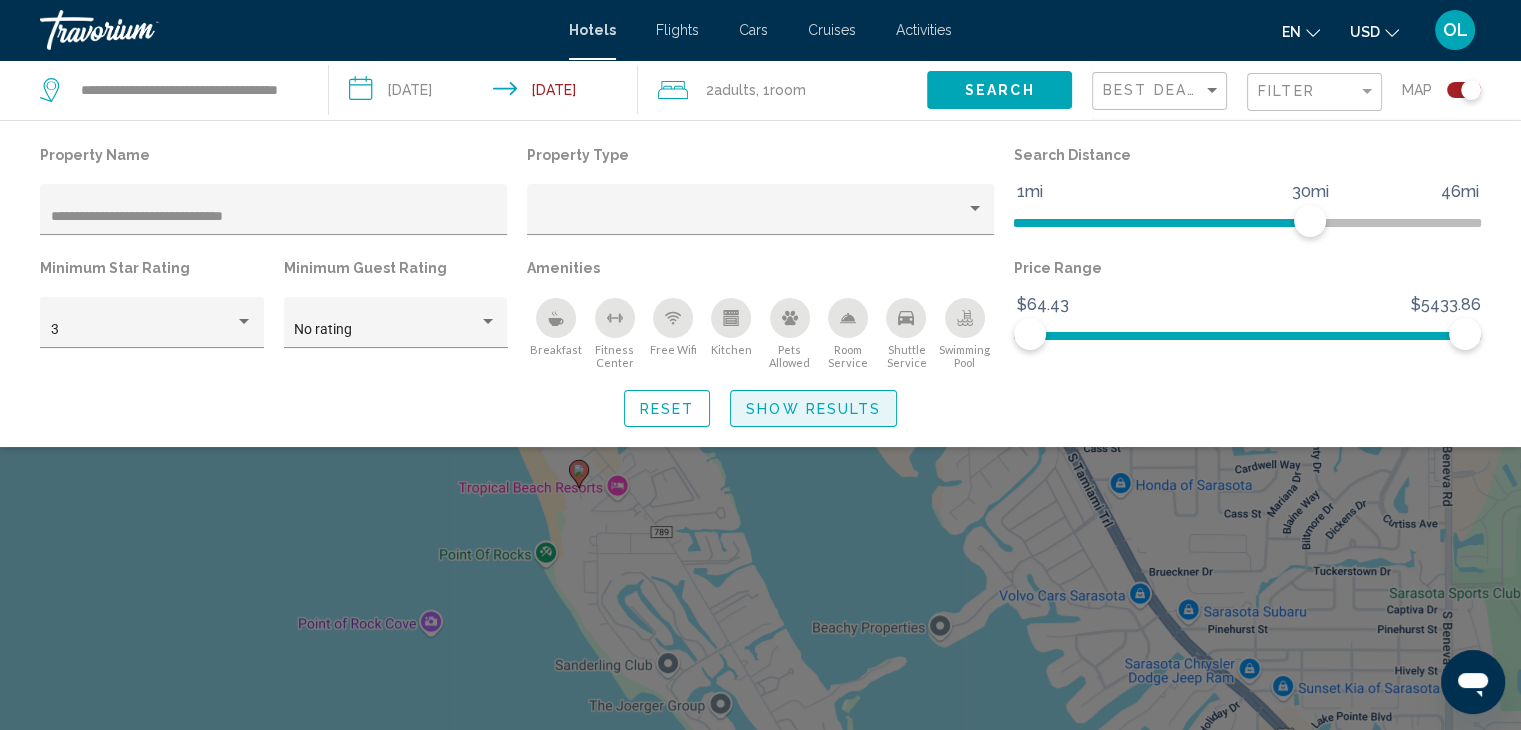 click on "Show Results" 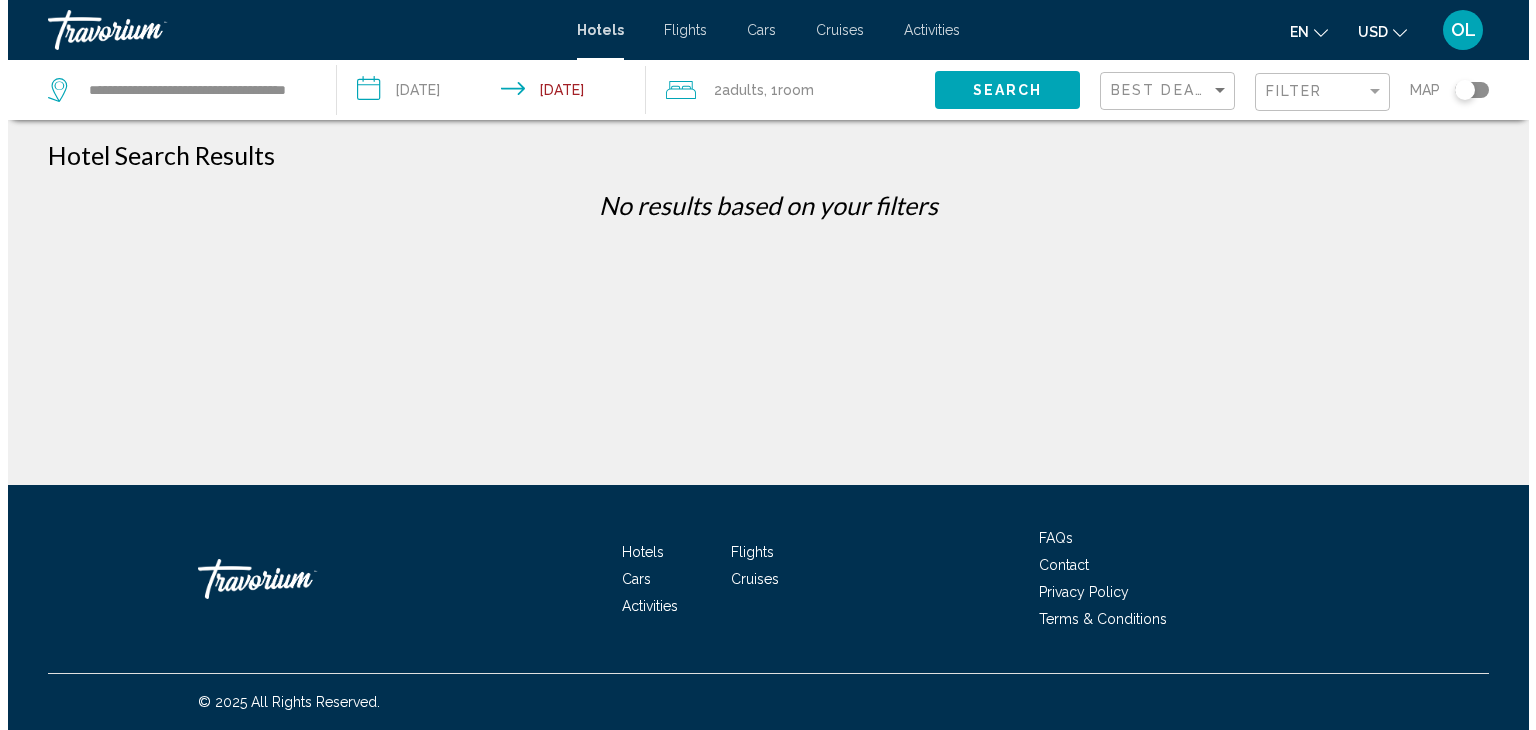 scroll, scrollTop: 0, scrollLeft: 0, axis: both 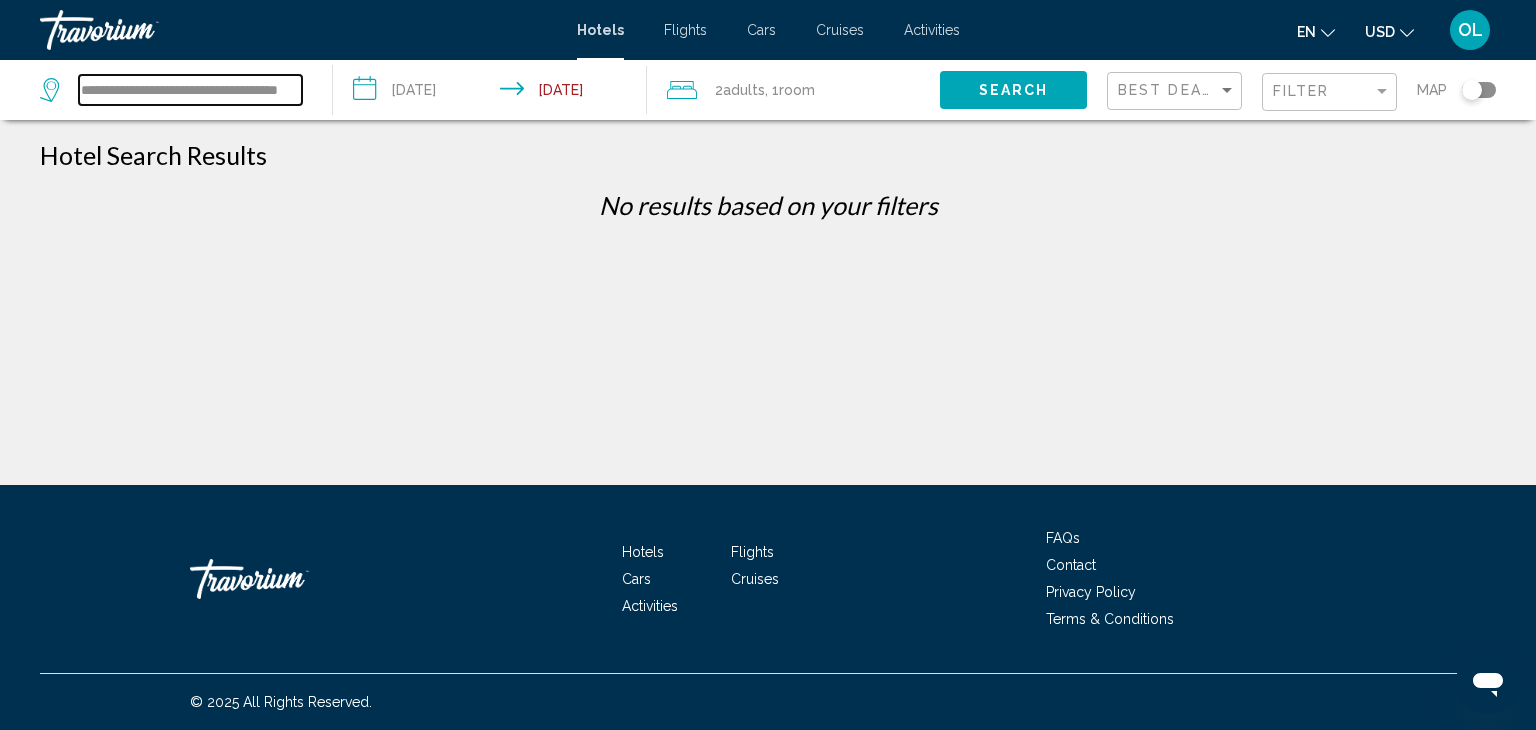 click on "**********" at bounding box center (190, 90) 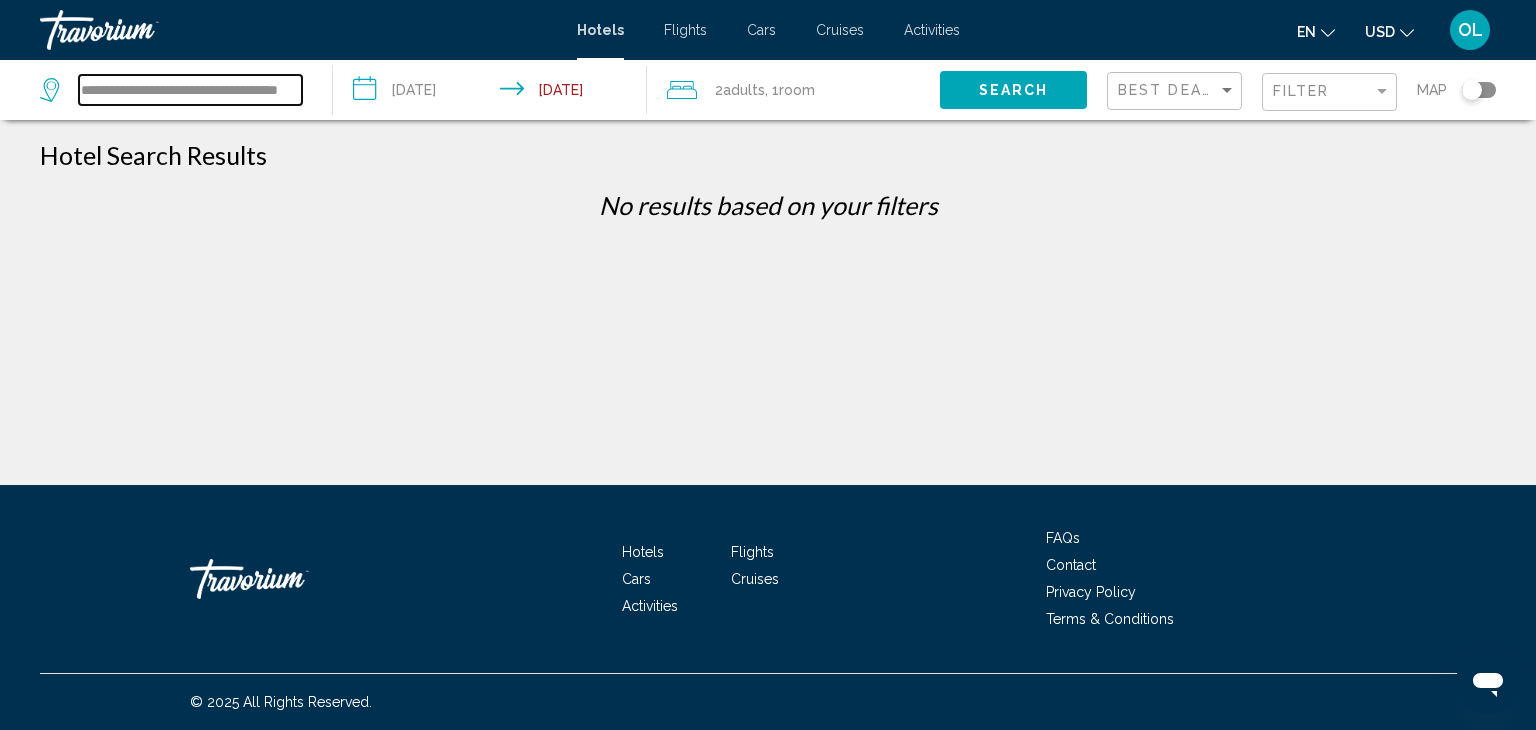 scroll, scrollTop: 0, scrollLeft: 28, axis: horizontal 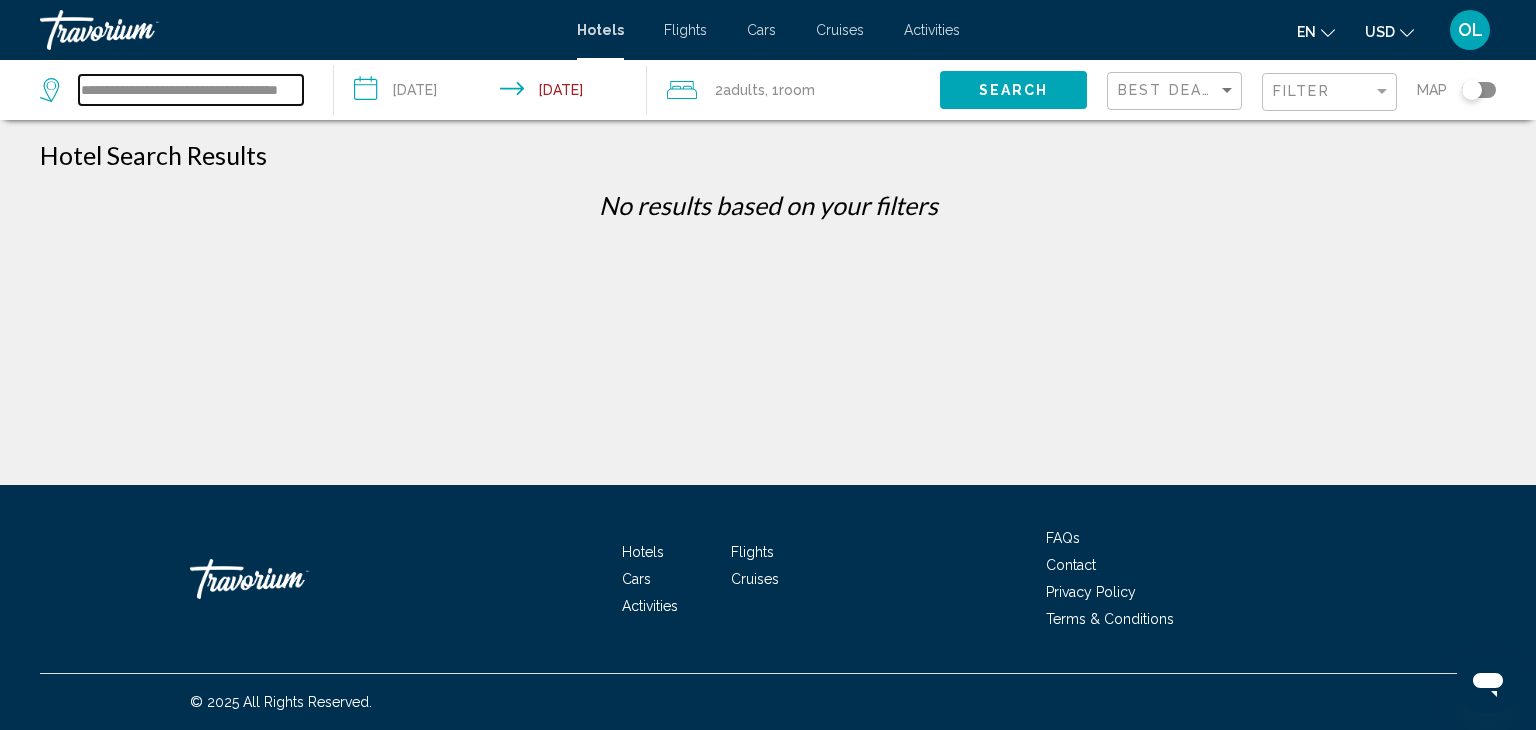 drag, startPoint x: 84, startPoint y: 86, endPoint x: 592, endPoint y: 105, distance: 508.3552 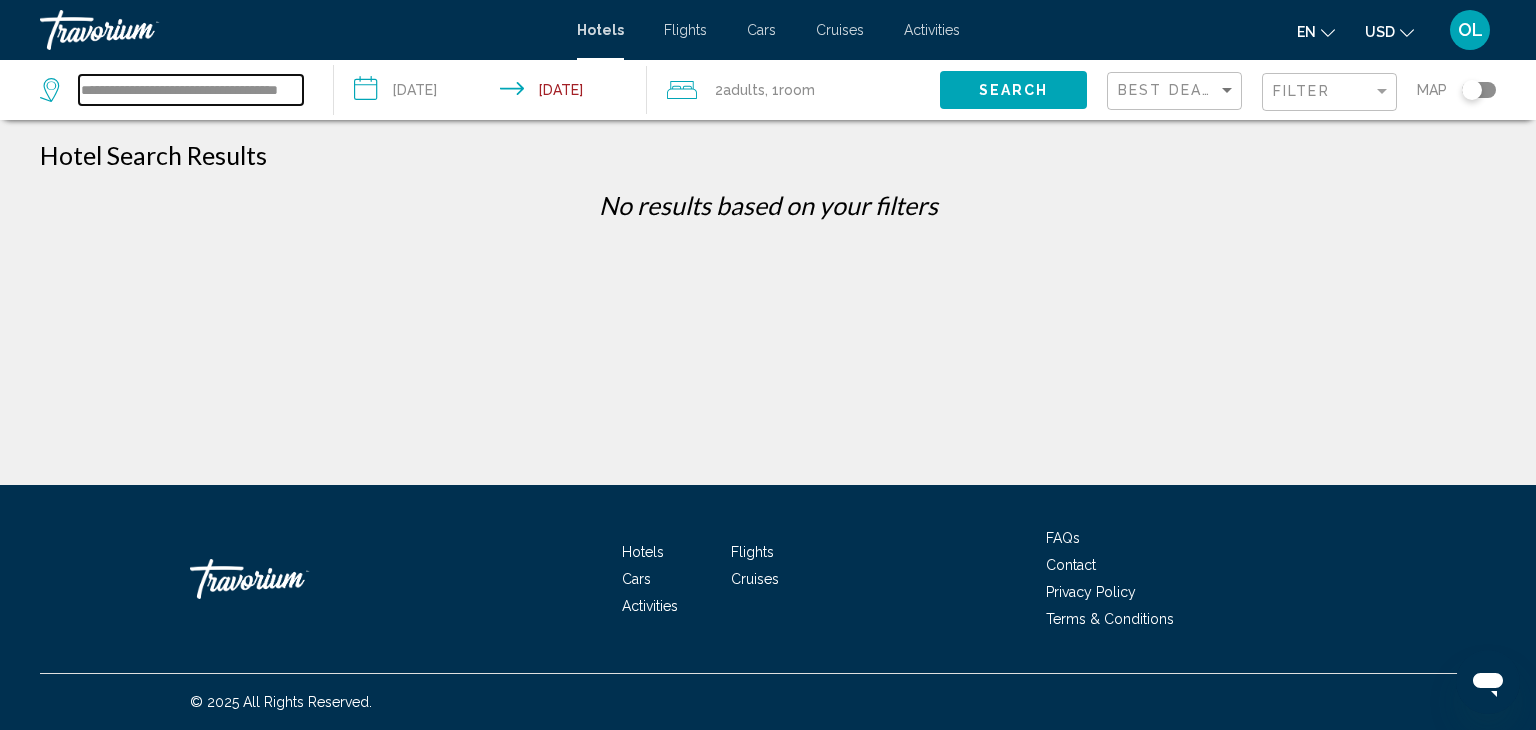 click on "**********" 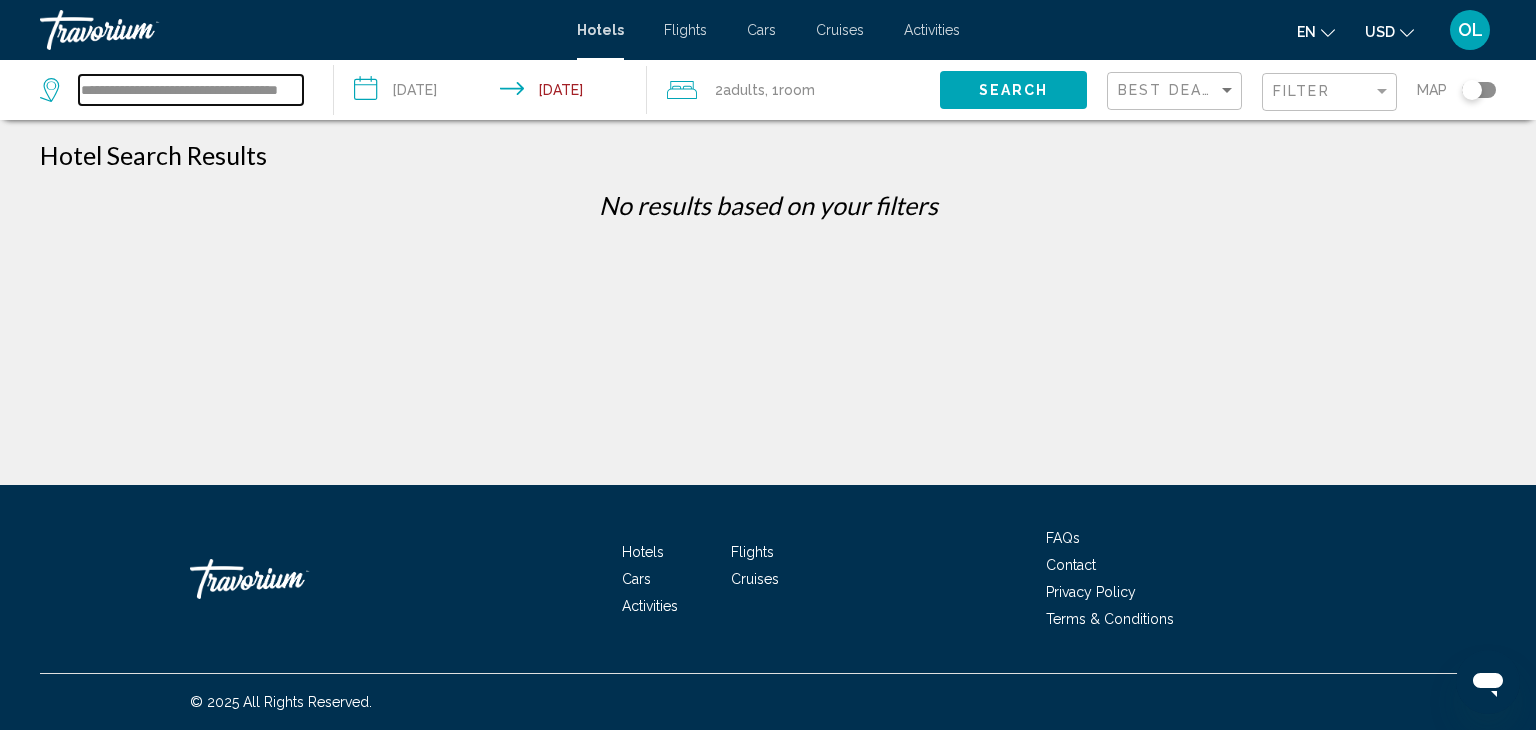 type on "*" 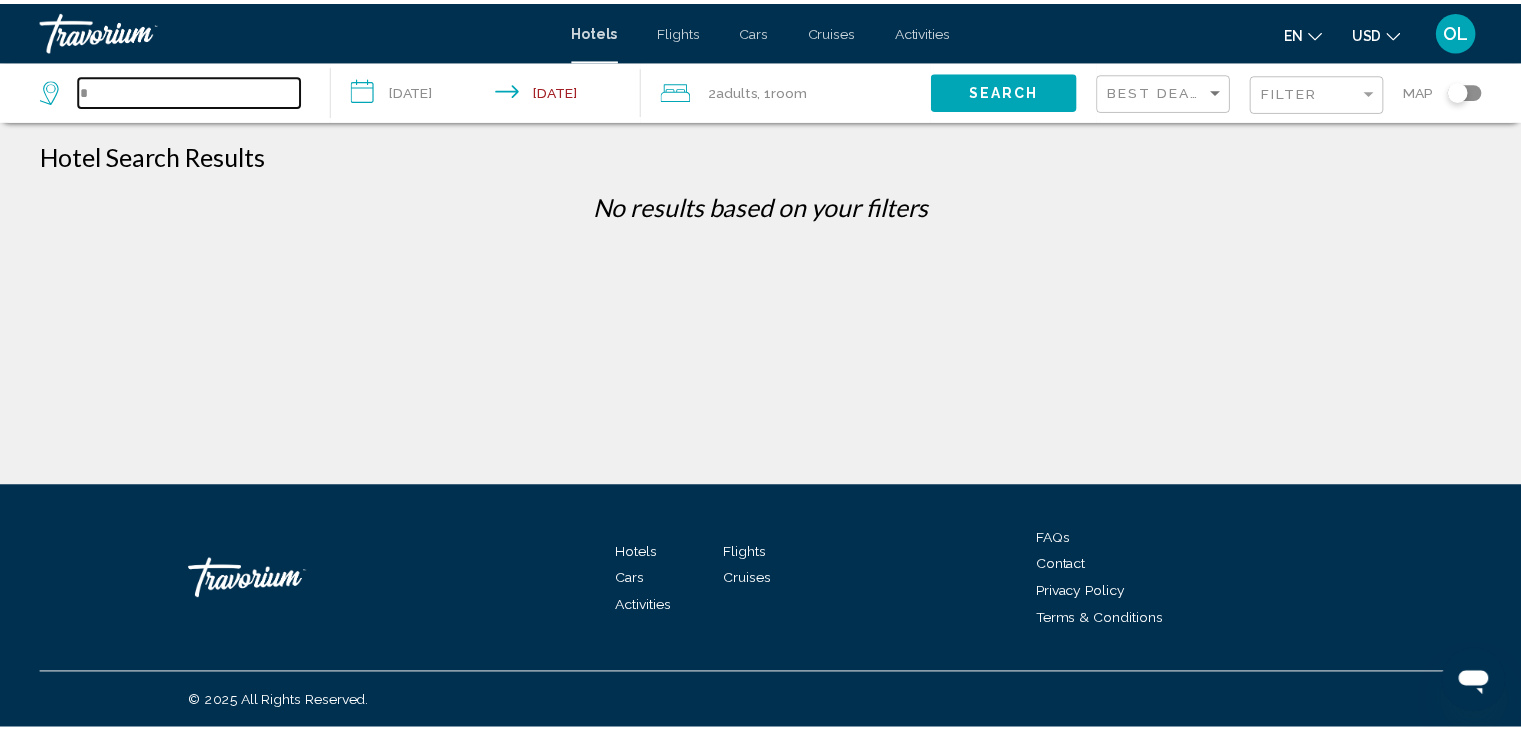 scroll, scrollTop: 0, scrollLeft: 0, axis: both 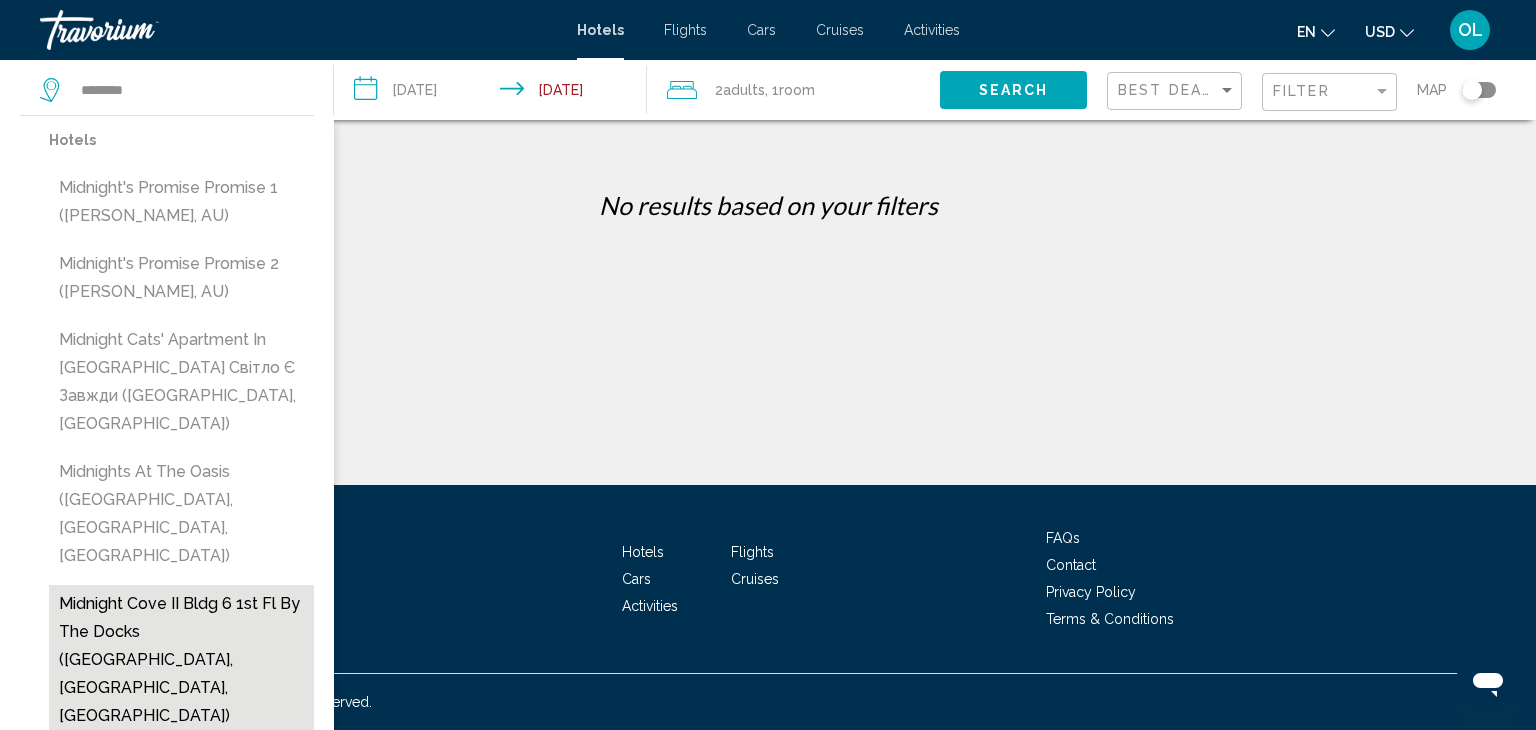 click on "Midnight Cove II Bldg 6 1st Fl by the Docks (Siesta Key, FL, US)" at bounding box center (181, 660) 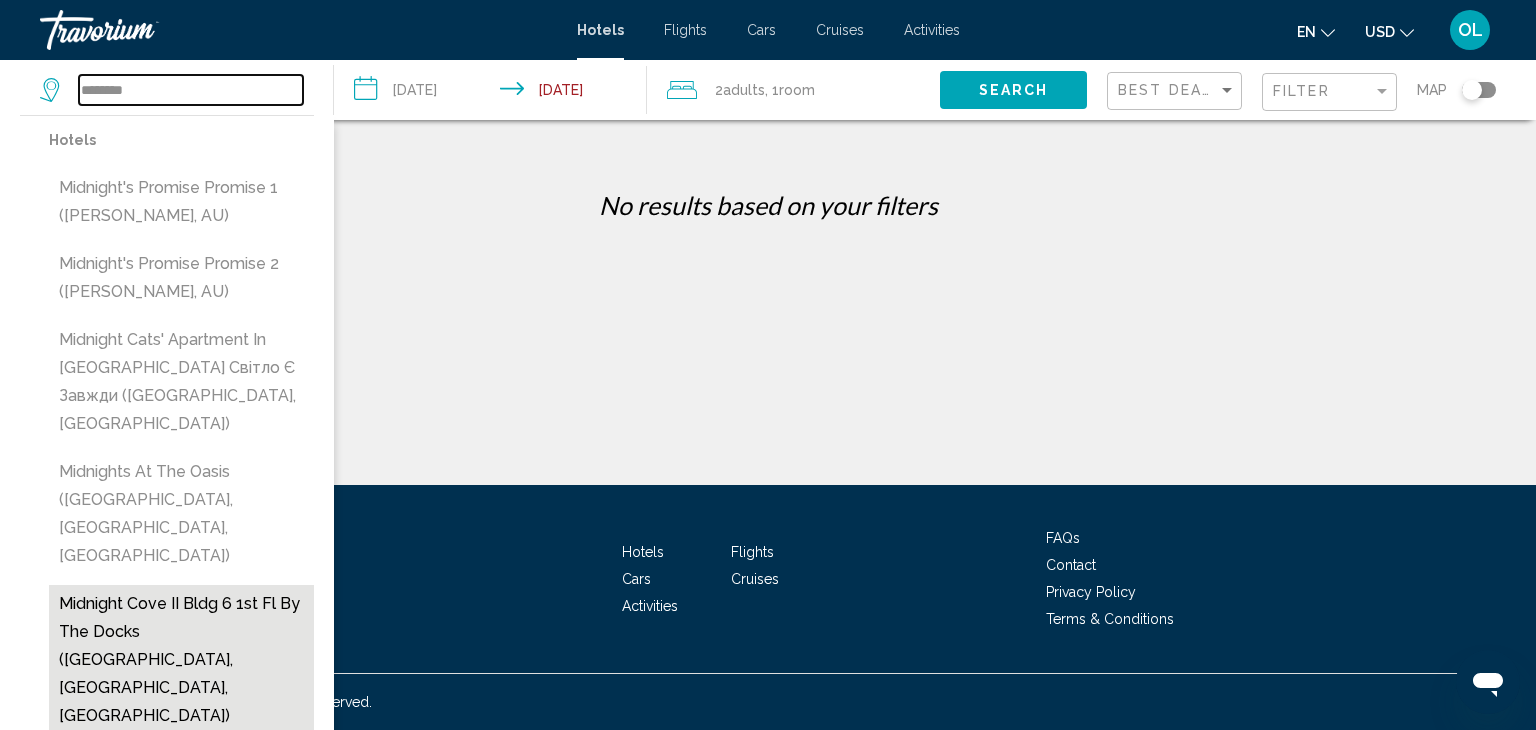 type on "**********" 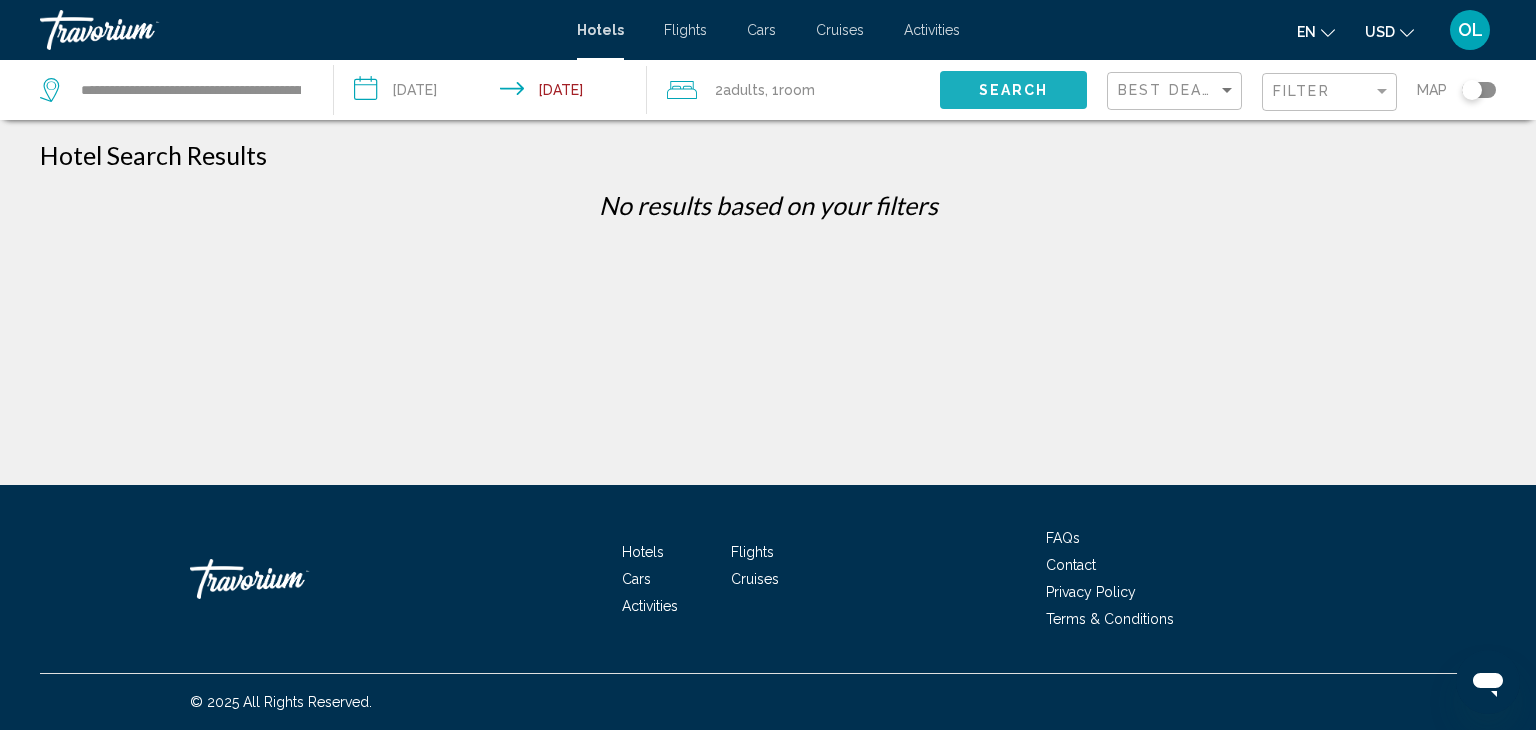 click on "Search" 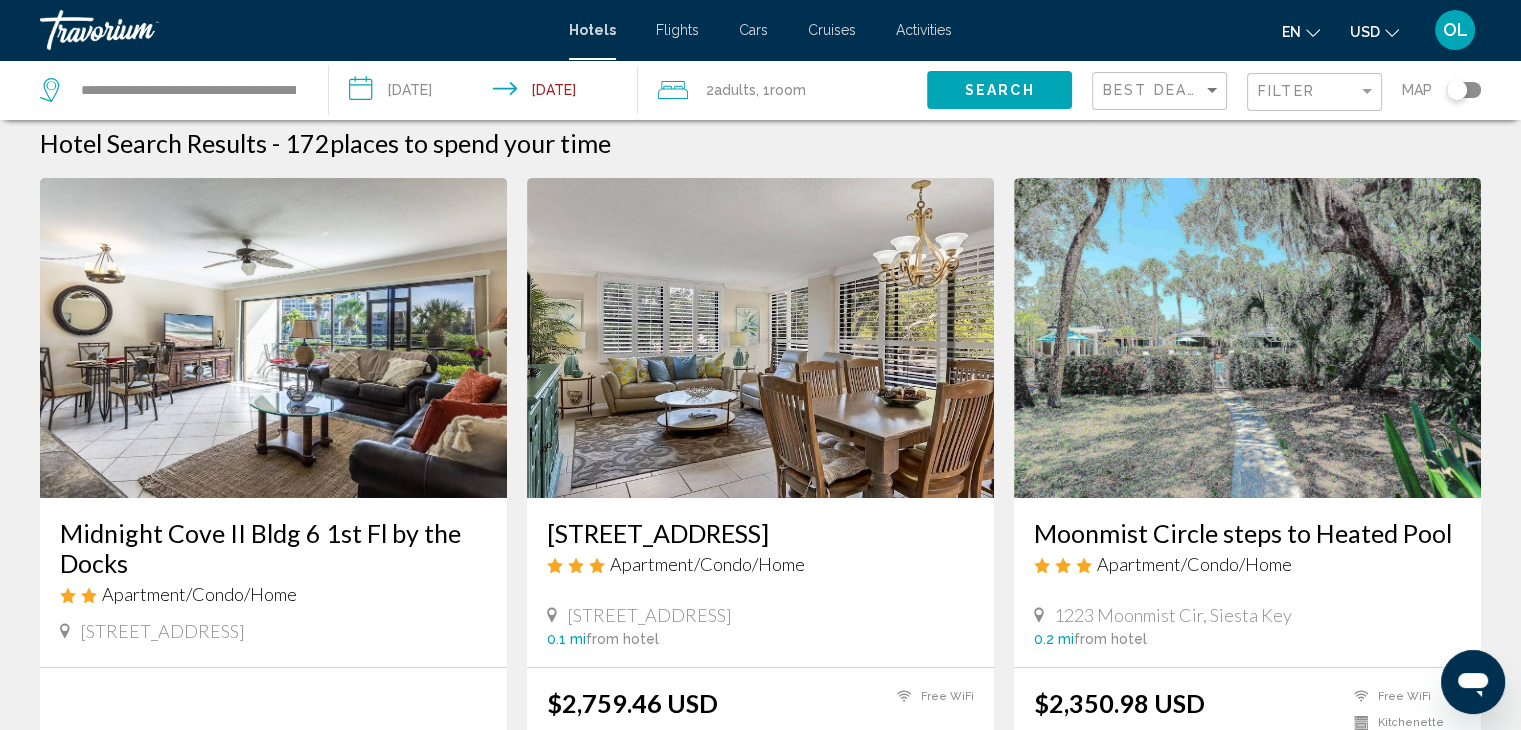 scroll, scrollTop: 0, scrollLeft: 0, axis: both 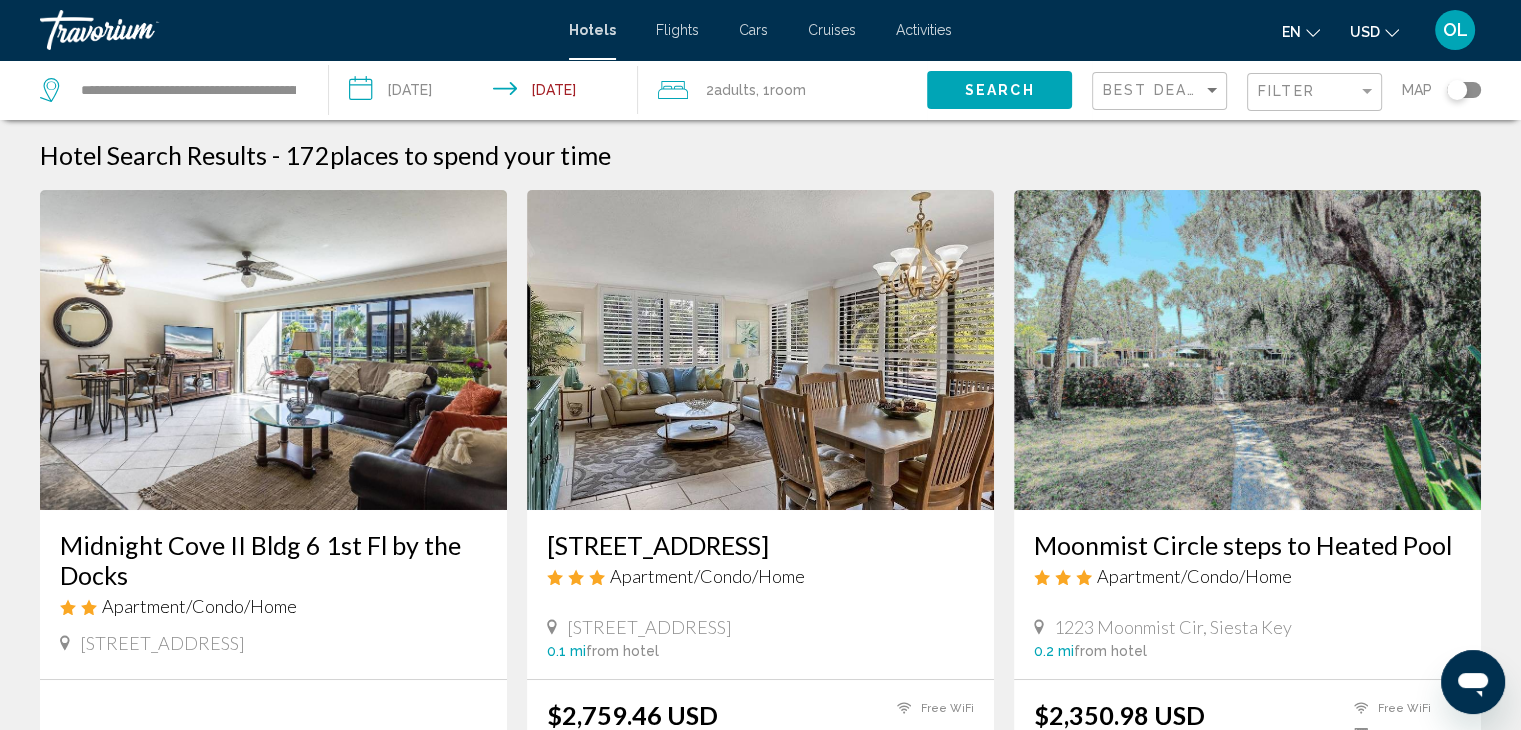 click on "**********" at bounding box center [487, 93] 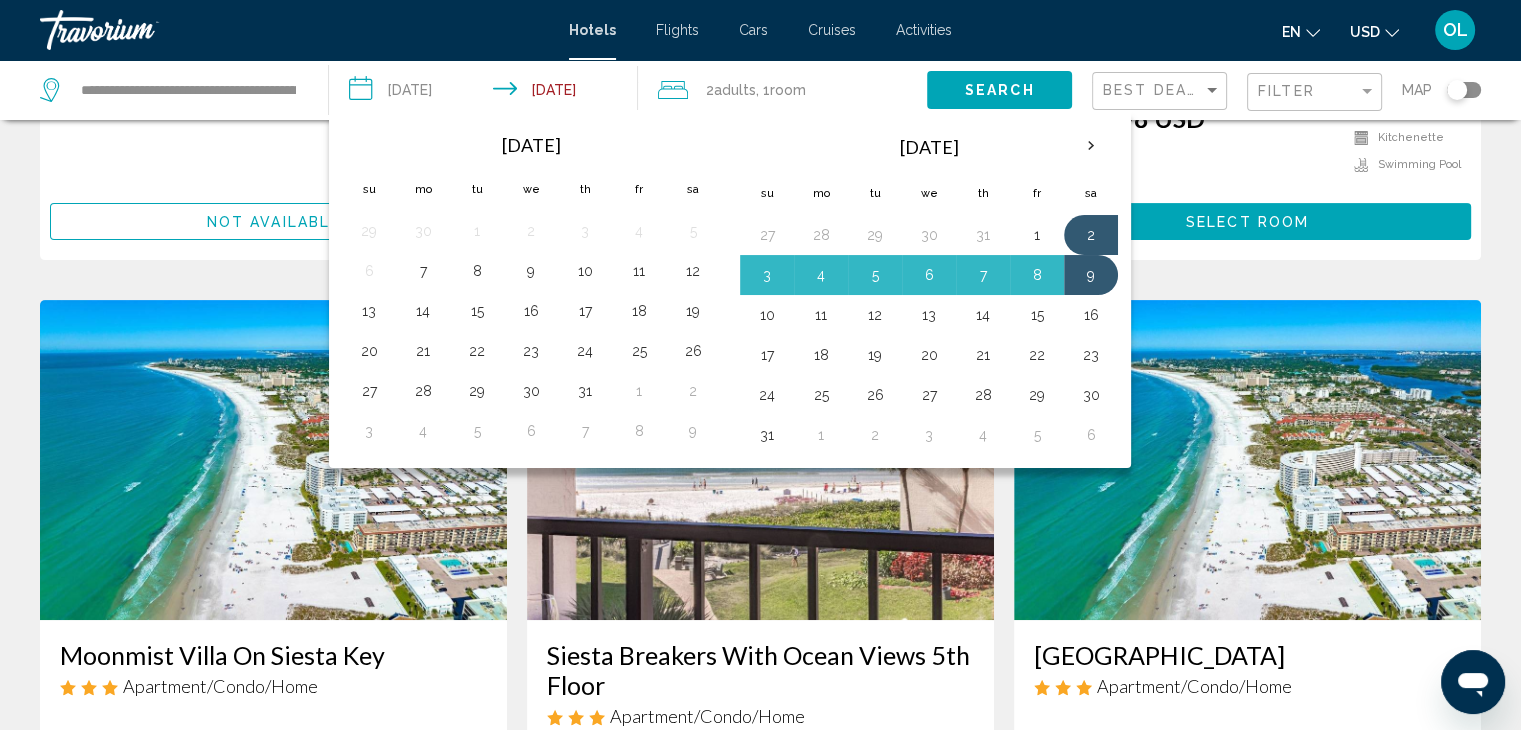 scroll, scrollTop: 600, scrollLeft: 0, axis: vertical 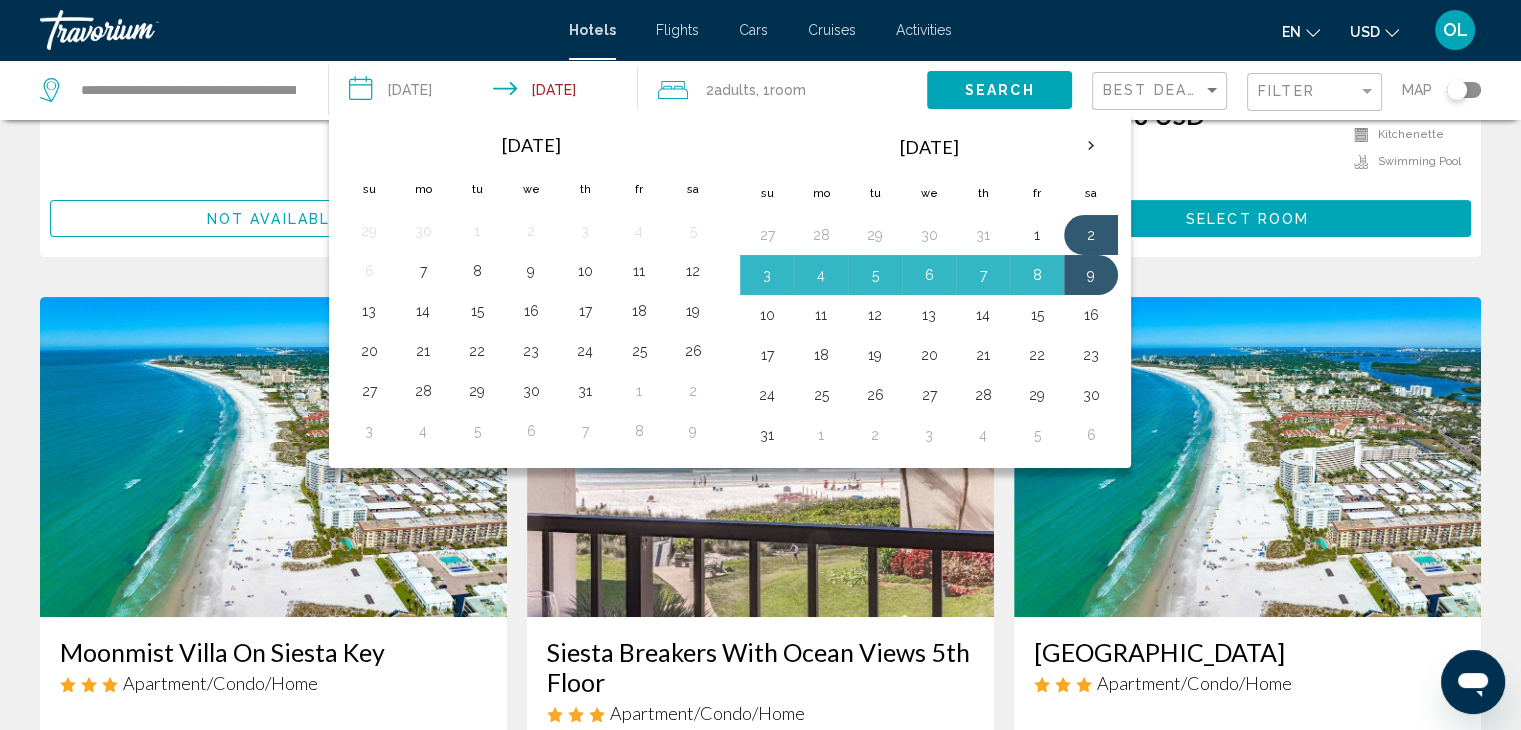 click on "Hotel Search Results  -   172  places to spend your time  Midnight Cove II Bldg 6 1st Fl by the Docks
Apartment/Condo/Home
1400 Cove Ii Pl 0 mi  from hotel Not available  6415 Midnight Pass Road Unit 210
Apartment/Condo/Home
6415 Midnight Pass Road, Siesta Key 0.1 mi  from hotel $2,759.46 USD
Free WiFi  Select Room  Moonmist Circle steps to Heated Pool
Apartment/Condo/Home
1223 Moonmist Cir, Siesta Key 0.2 mi  from hotel $2,350.98 USD
Free WiFi
Kitchenette
10%" at bounding box center [760, 1044] 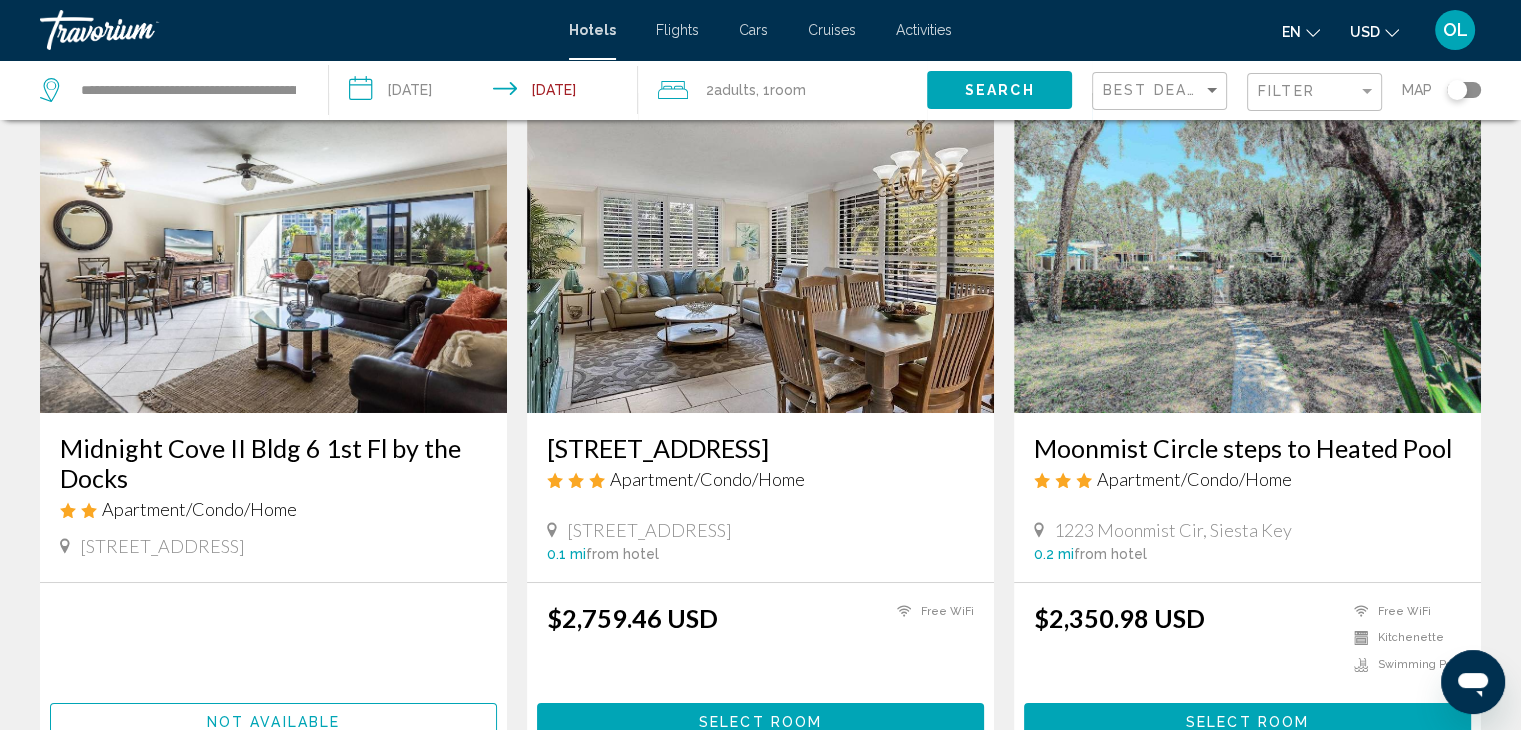 scroll, scrollTop: 100, scrollLeft: 0, axis: vertical 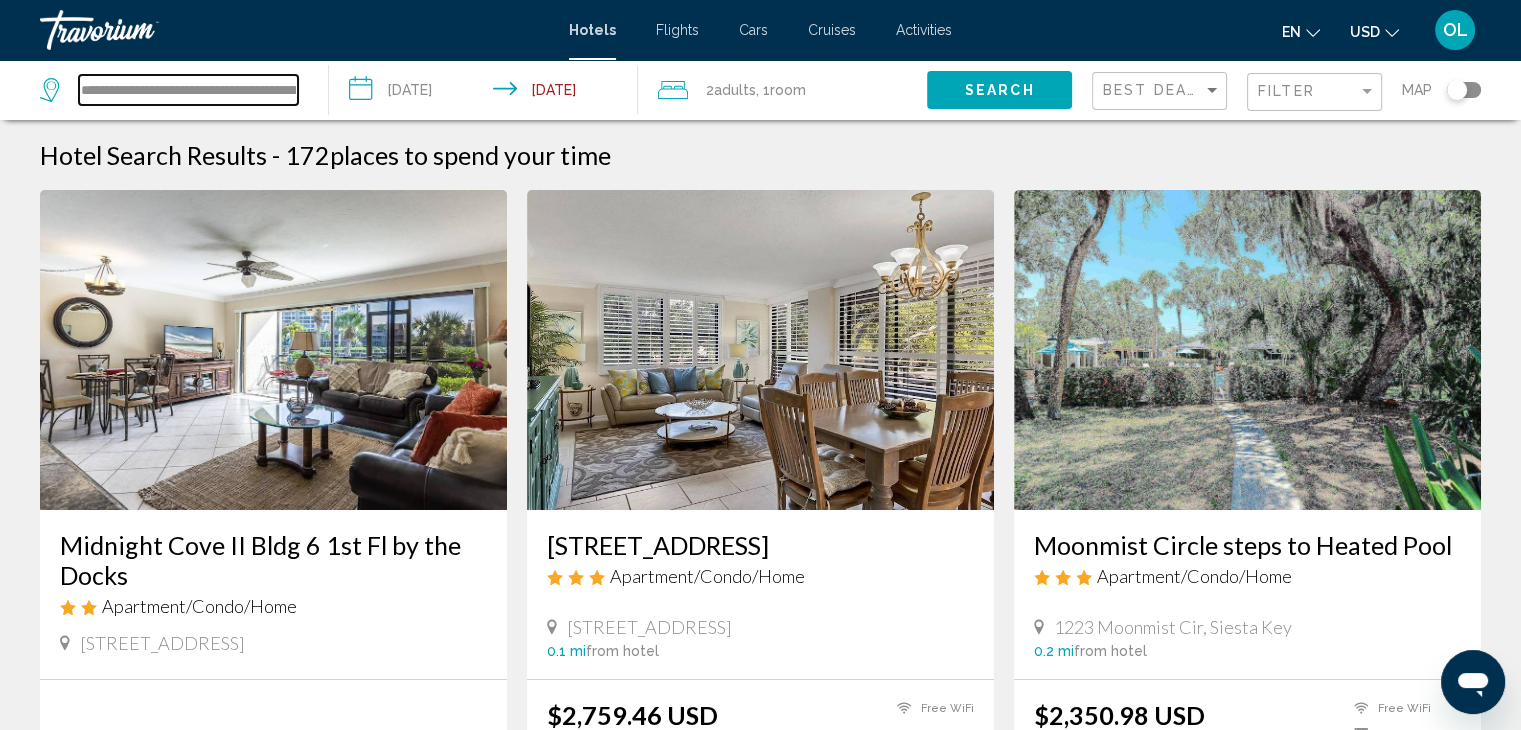 click on "**********" at bounding box center [188, 90] 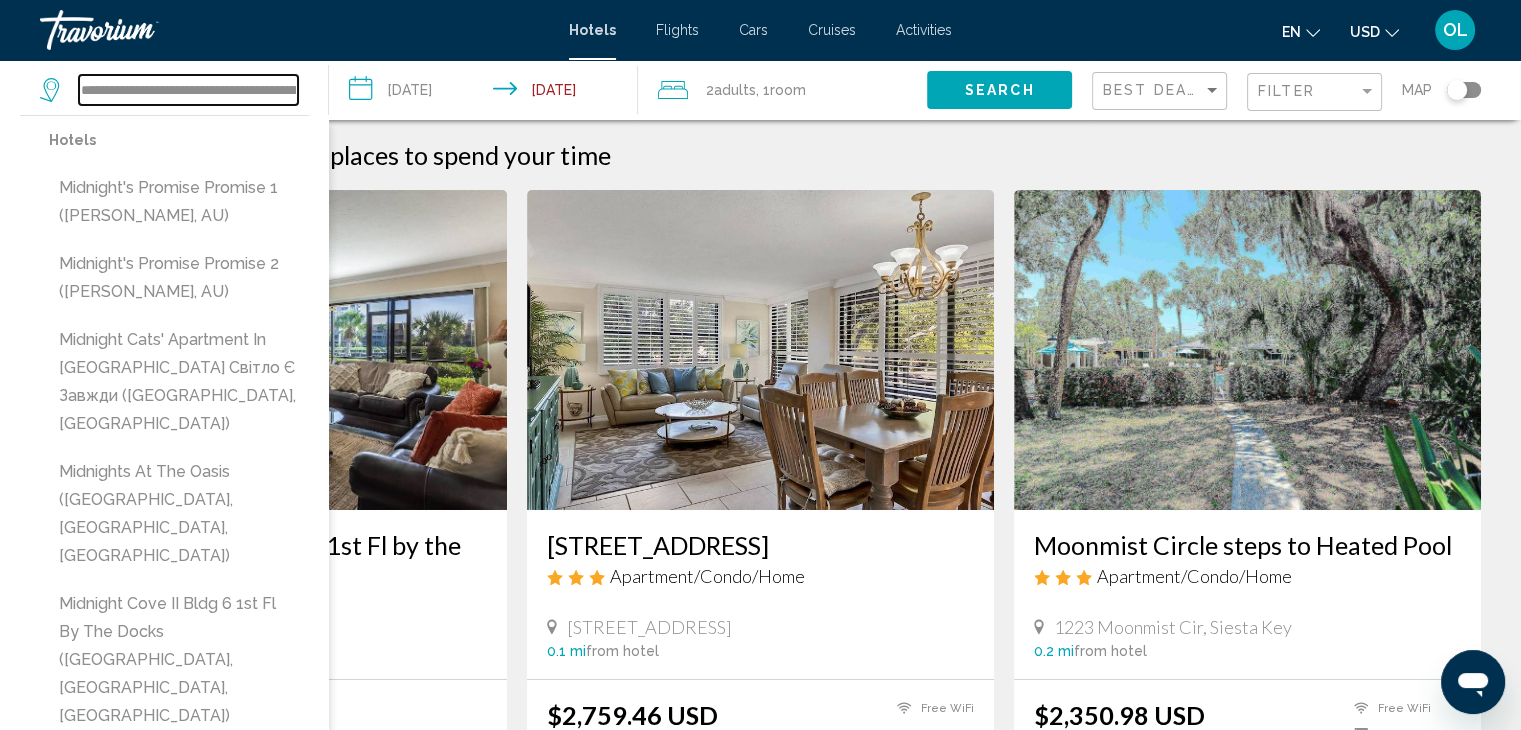 drag, startPoint x: 80, startPoint y: 85, endPoint x: 178, endPoint y: 82, distance: 98.045906 